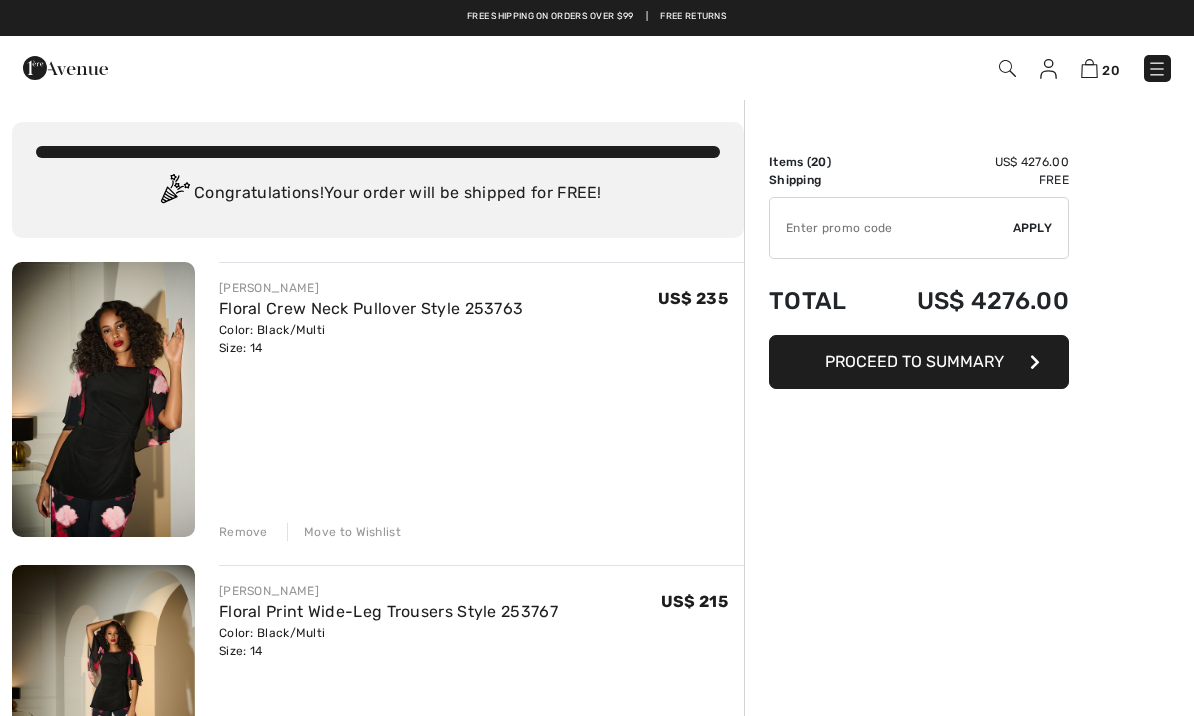 scroll, scrollTop: 0, scrollLeft: 0, axis: both 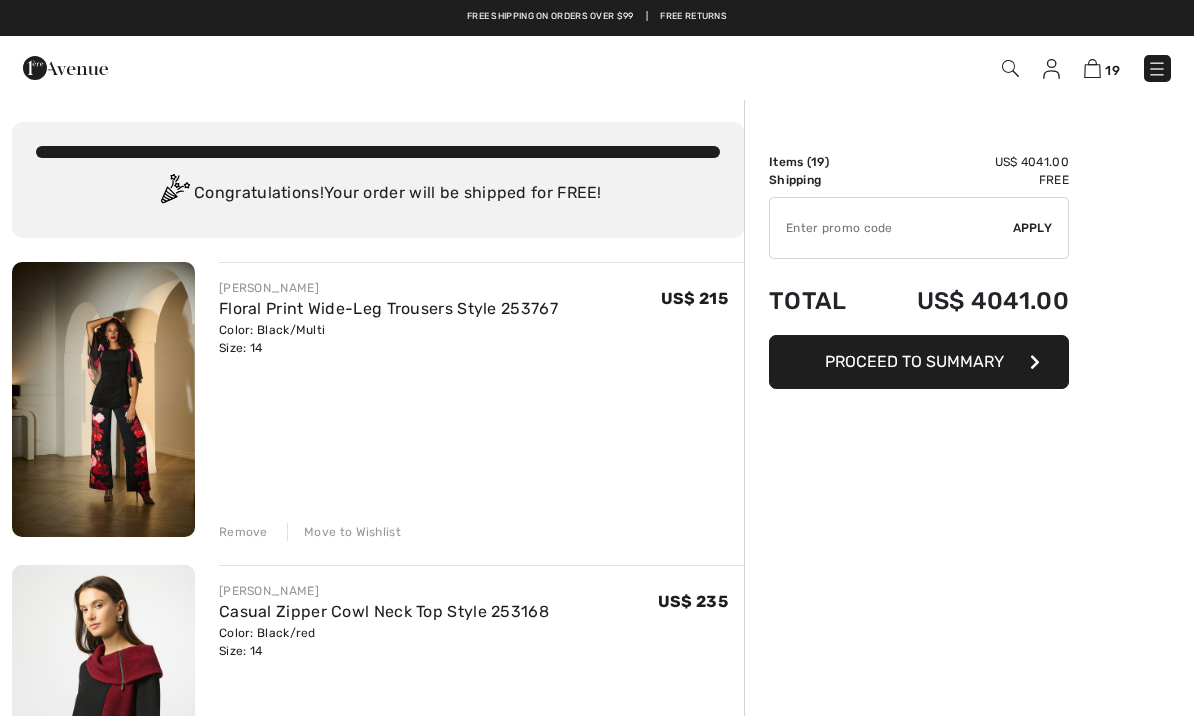 click on "JOSEPH RIBKOFF
Floral Print Wide-Leg Trousers Style 253767
Color: Black/Multi
Size: 14
Final Sale
US$ 215
US$ 215
Remove
Move to Wishlist
JOSEPH RIBKOFF" at bounding box center (378, 3386) 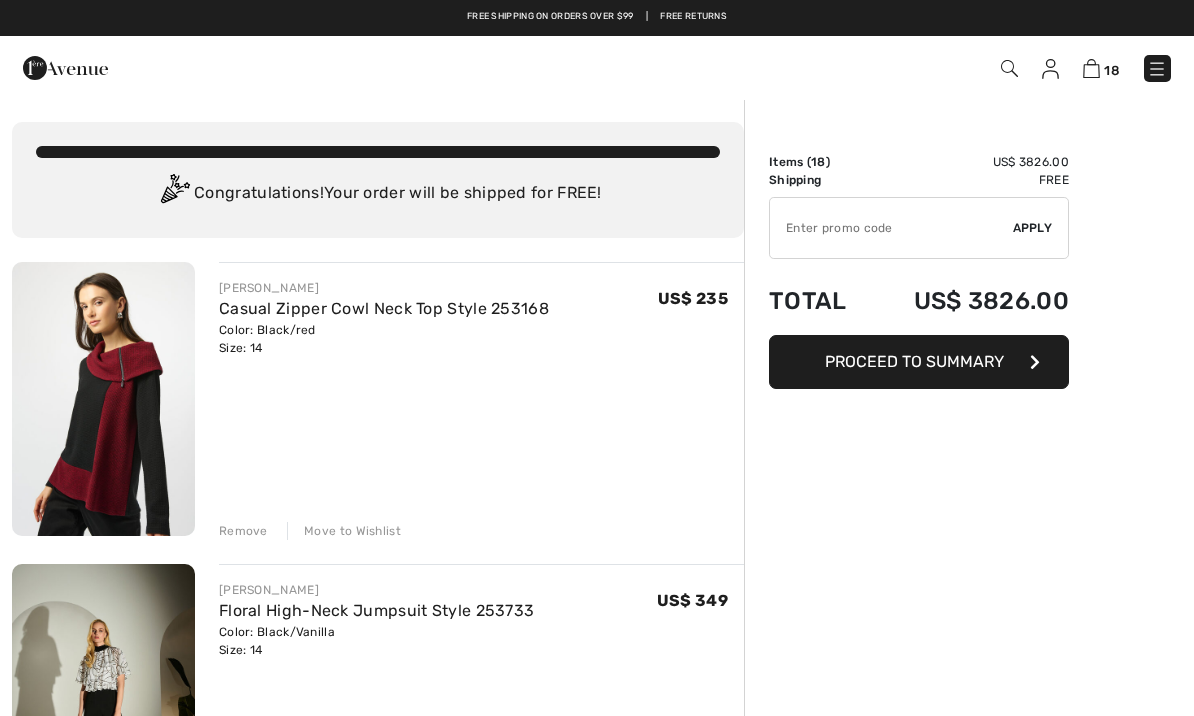 click on "JOSEPH RIBKOFF
Casual Zipper Cowl Neck Top Style 253168
Color: Black/red
Size: 14
Final Sale
US$ 235
US$ 235
Remove
Move to Wishlist
JOSEPH RIBKOFF" at bounding box center [378, 3235] 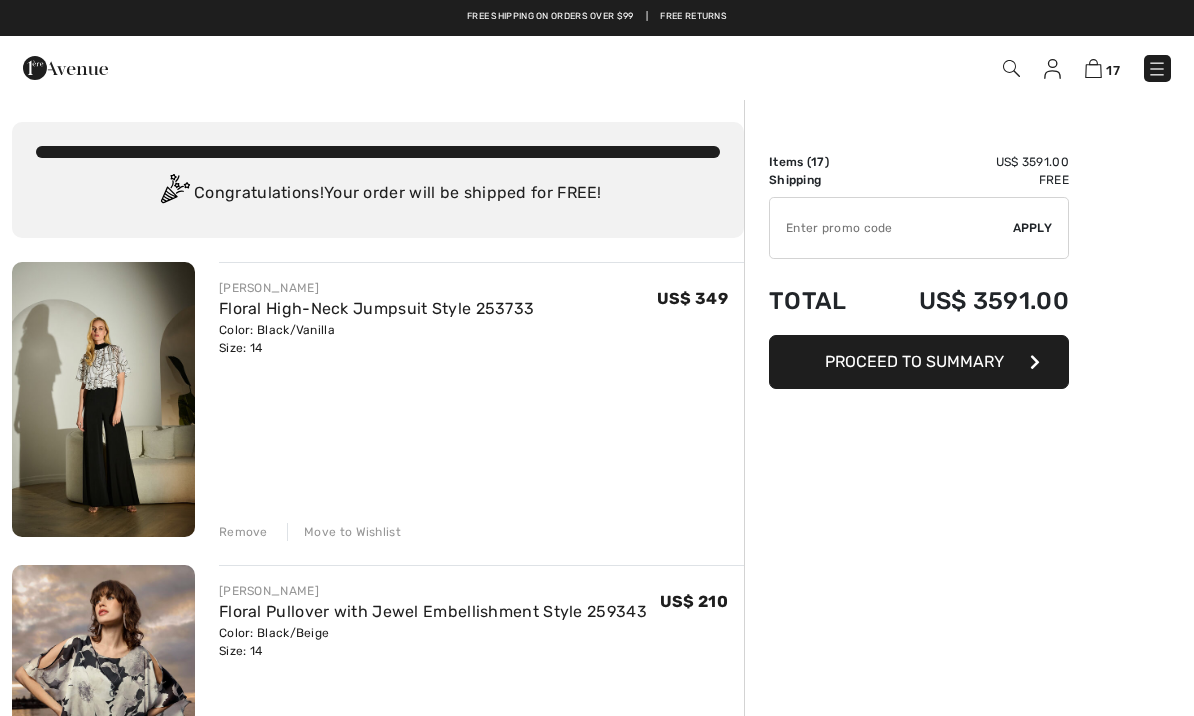 click on "Remove" at bounding box center [243, 532] 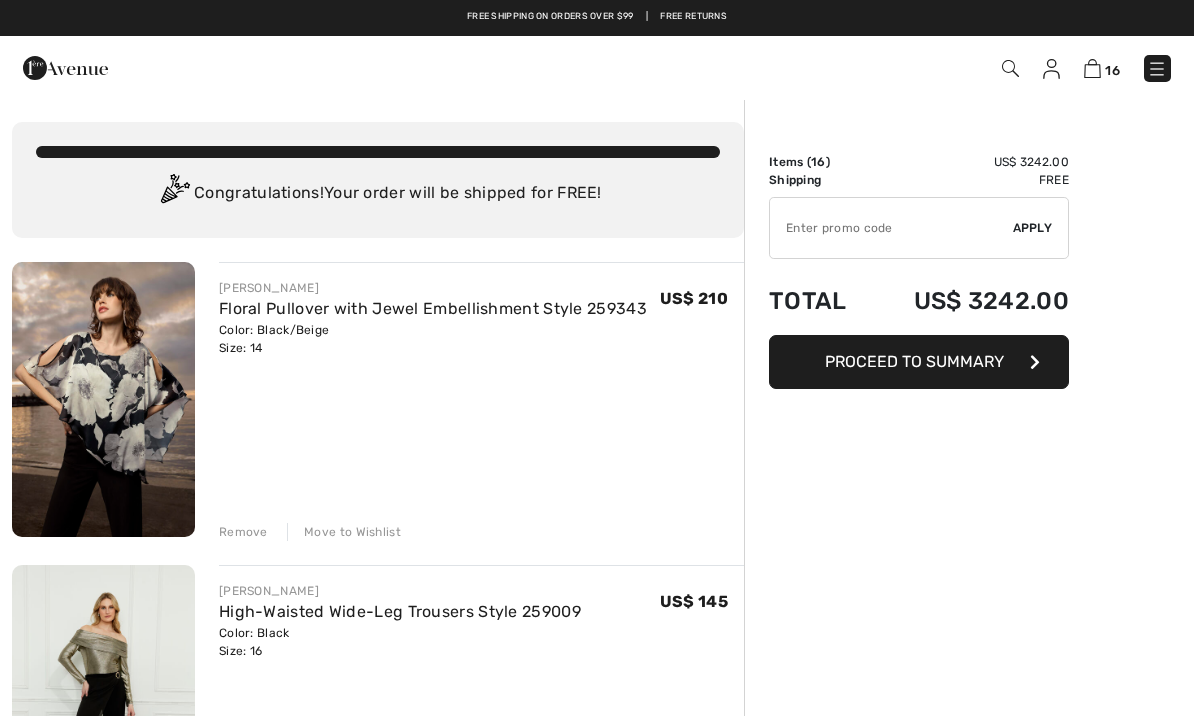 click on "FRANK LYMAN
Floral Pullover with Jewel Embellishment Style 259343
Color: Black/Beige
Size: 14
Final Sale
US$ 210
US$ 210
Remove
Move to Wishlist" at bounding box center (378, 2933) 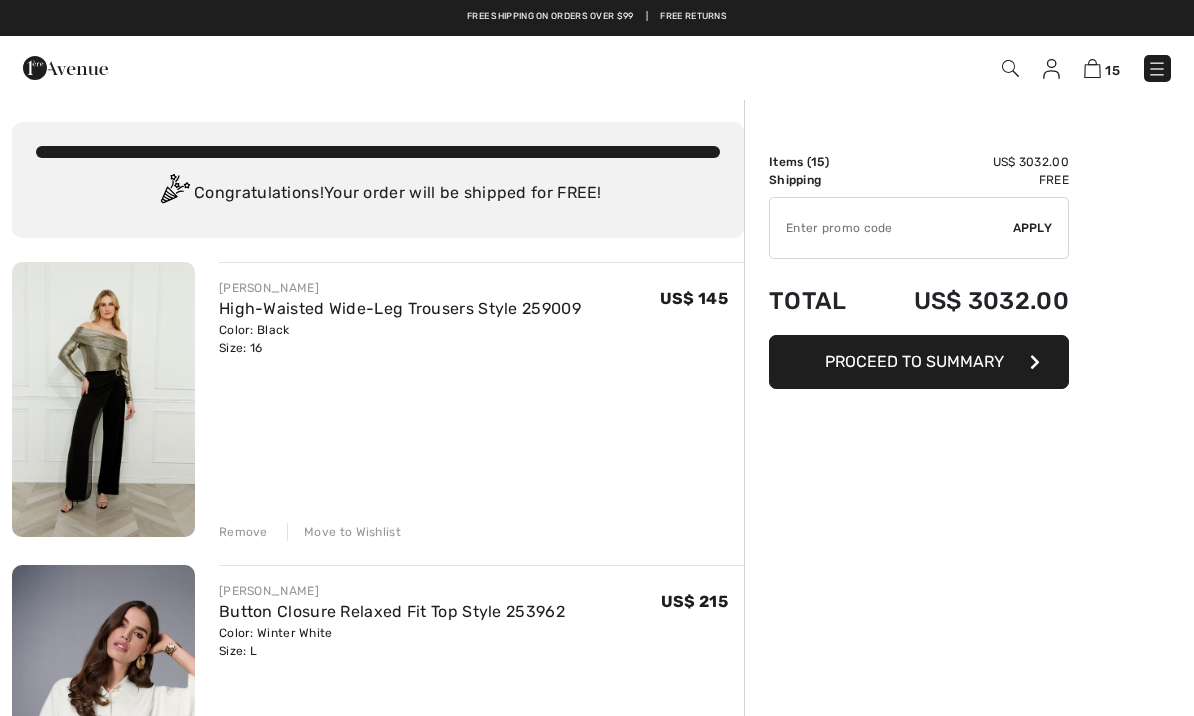 click on "FRANK LYMAN
High-Waisted Wide-Leg Trousers Style 259009
Color: Black
Size: 16
Final Sale
US$ 145
US$ 145
Remove
Move to Wishlist
FAQ" at bounding box center [378, 2781] 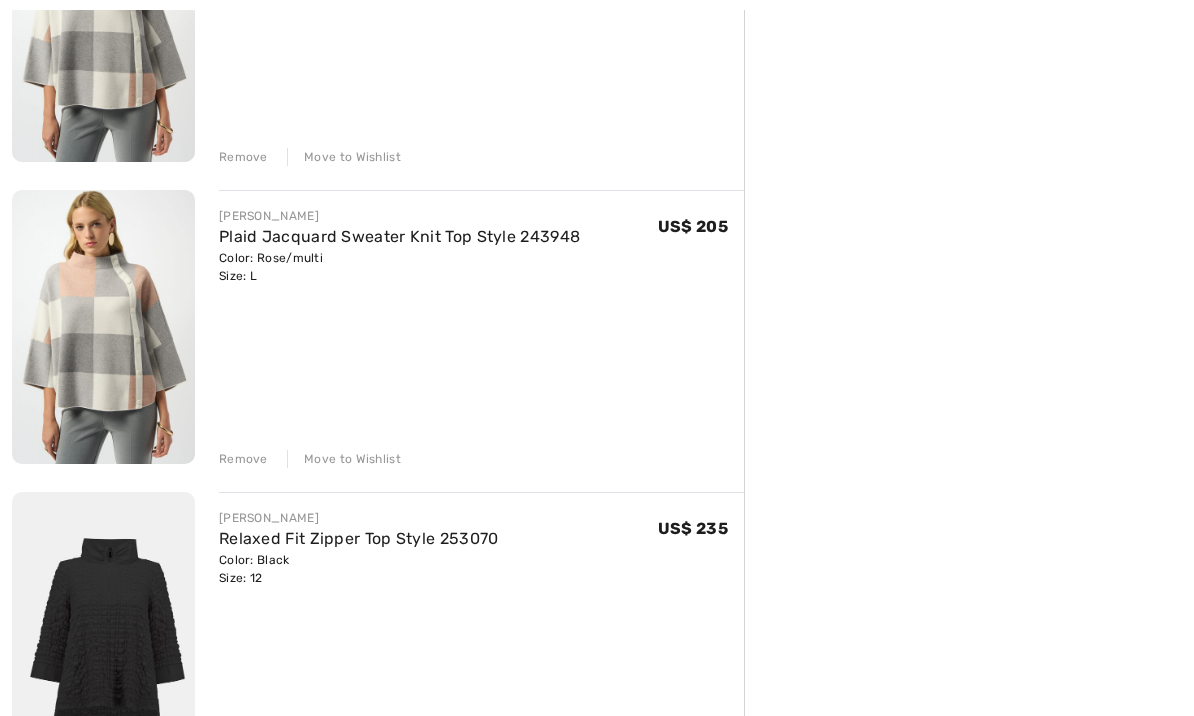 scroll, scrollTop: 3422, scrollLeft: 0, axis: vertical 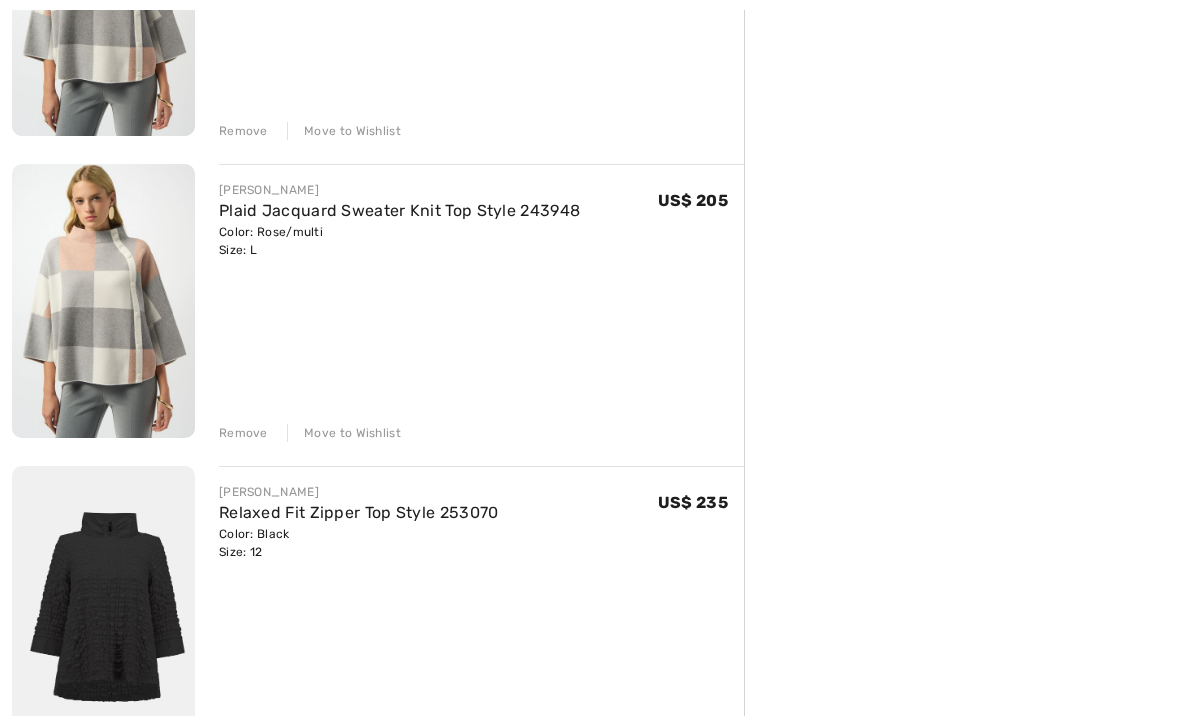 click on "Remove" at bounding box center [243, 433] 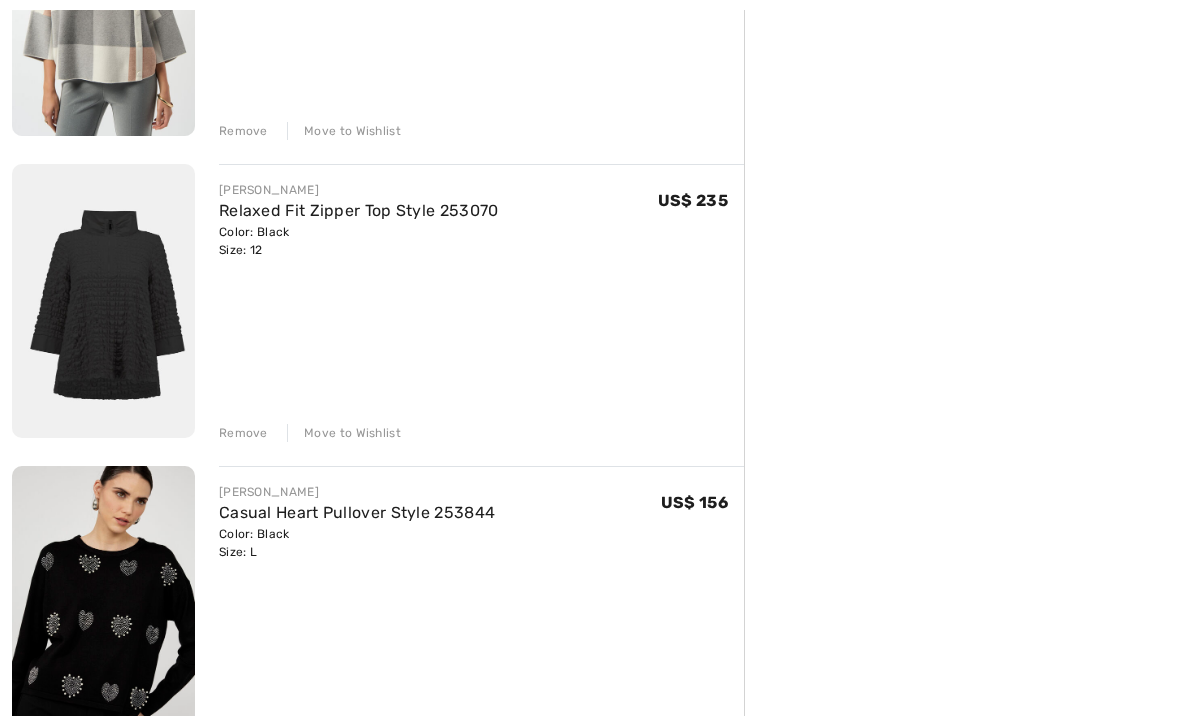 click on "JOSEPH RIBKOFF
Button Closure Relaxed Fit Top Style 253962
Color: Winter White
Size: L
Final Sale
US$ 215
US$ 215
Remove
Move to Wishlist" at bounding box center [378, -943] 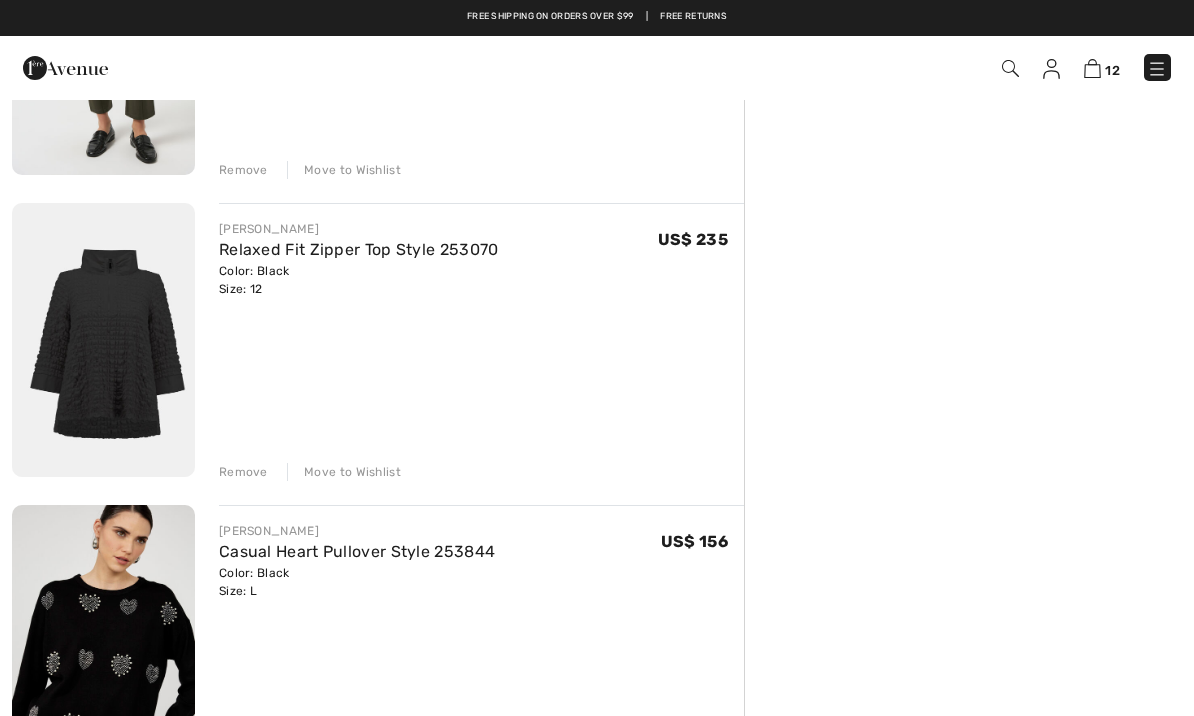 scroll, scrollTop: 3080, scrollLeft: 0, axis: vertical 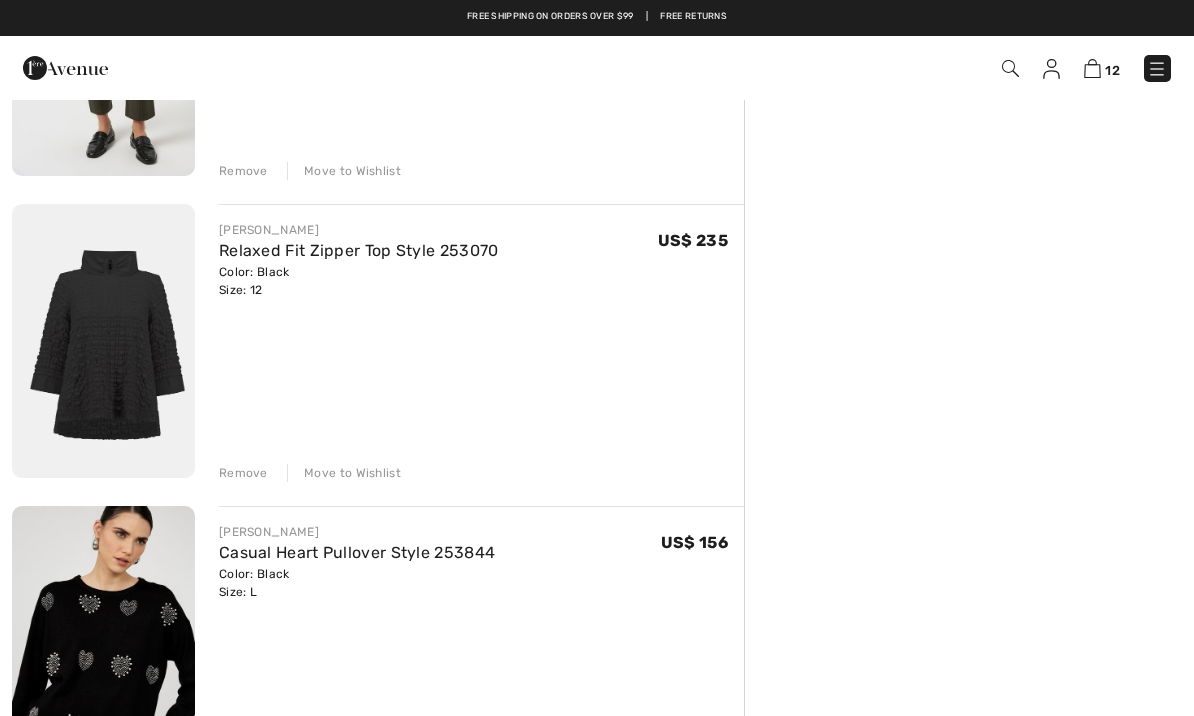 click on "Relaxed Fit Zipper Top Style 253070" at bounding box center [359, 250] 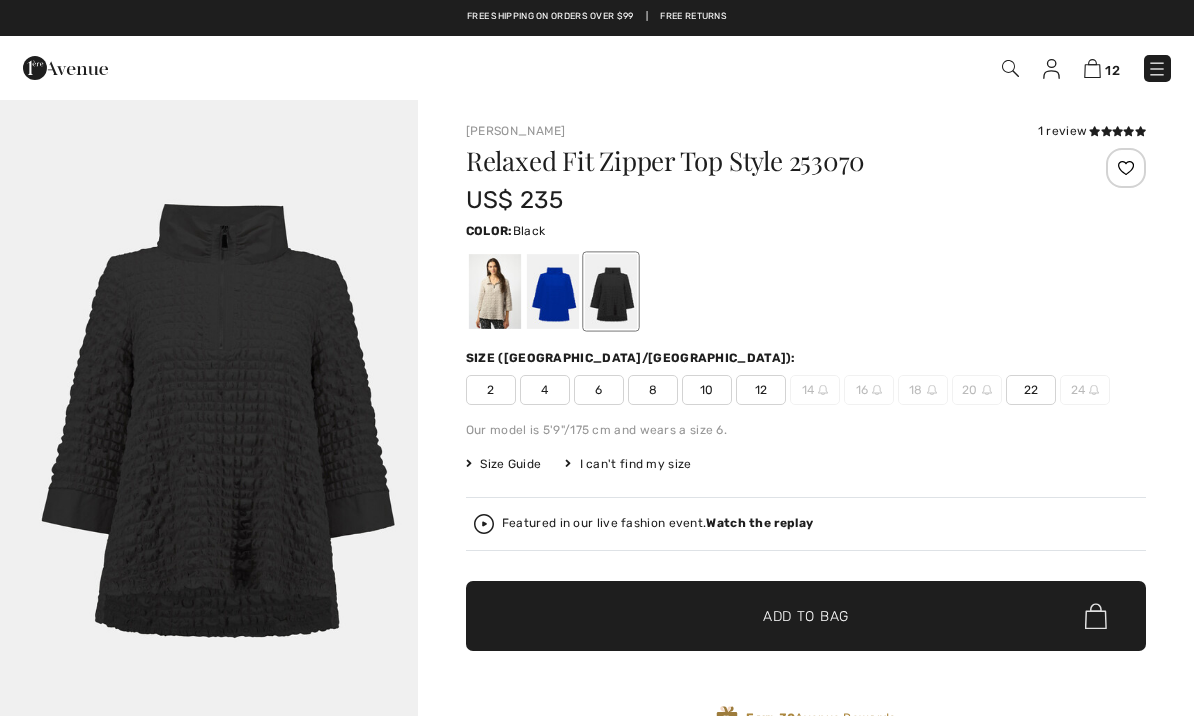 checkbox on "true" 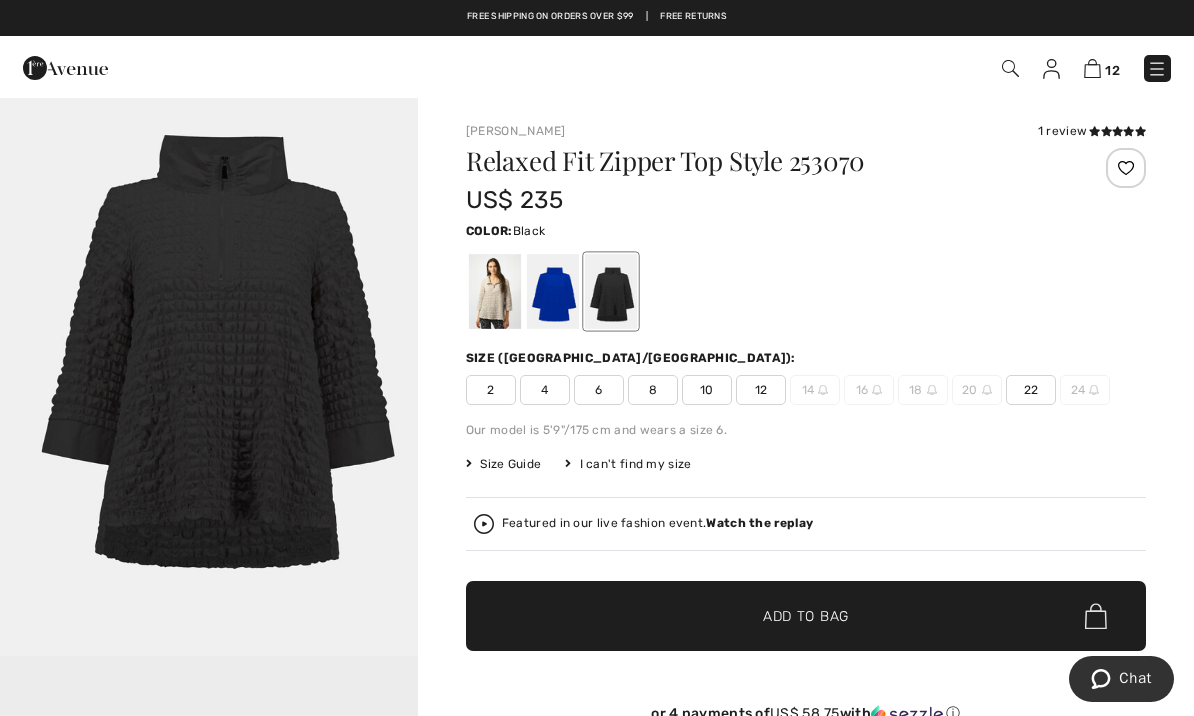 scroll, scrollTop: 192, scrollLeft: 0, axis: vertical 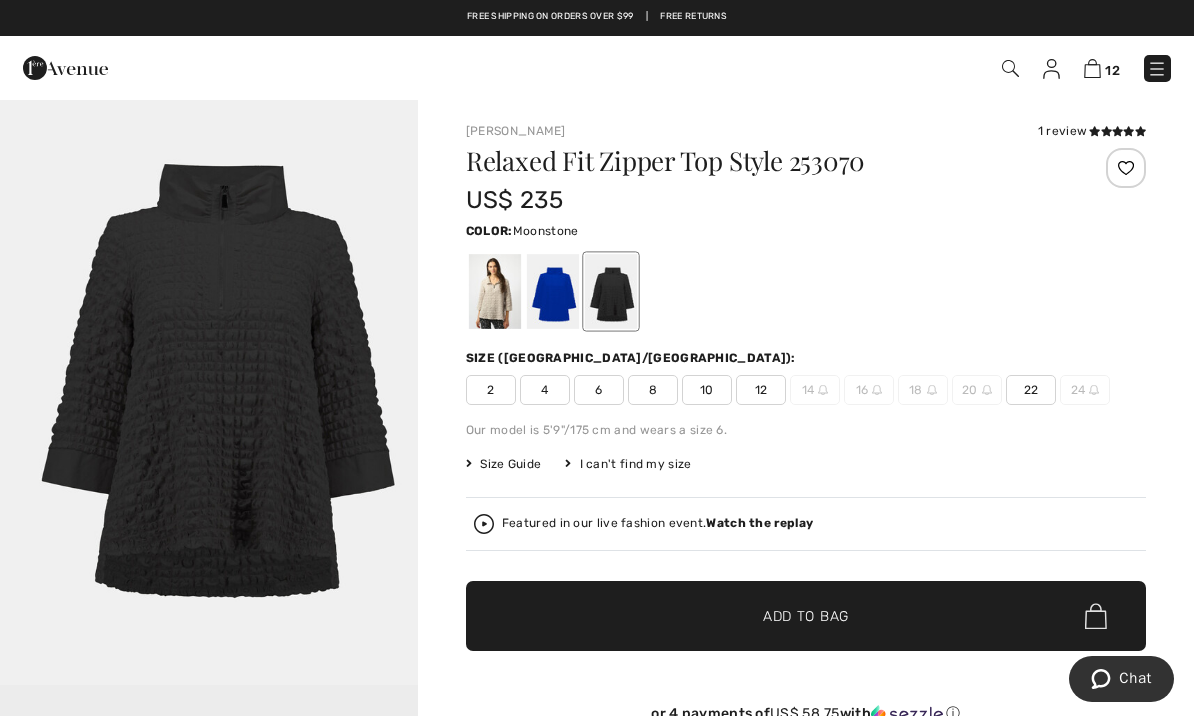 click at bounding box center (495, 291) 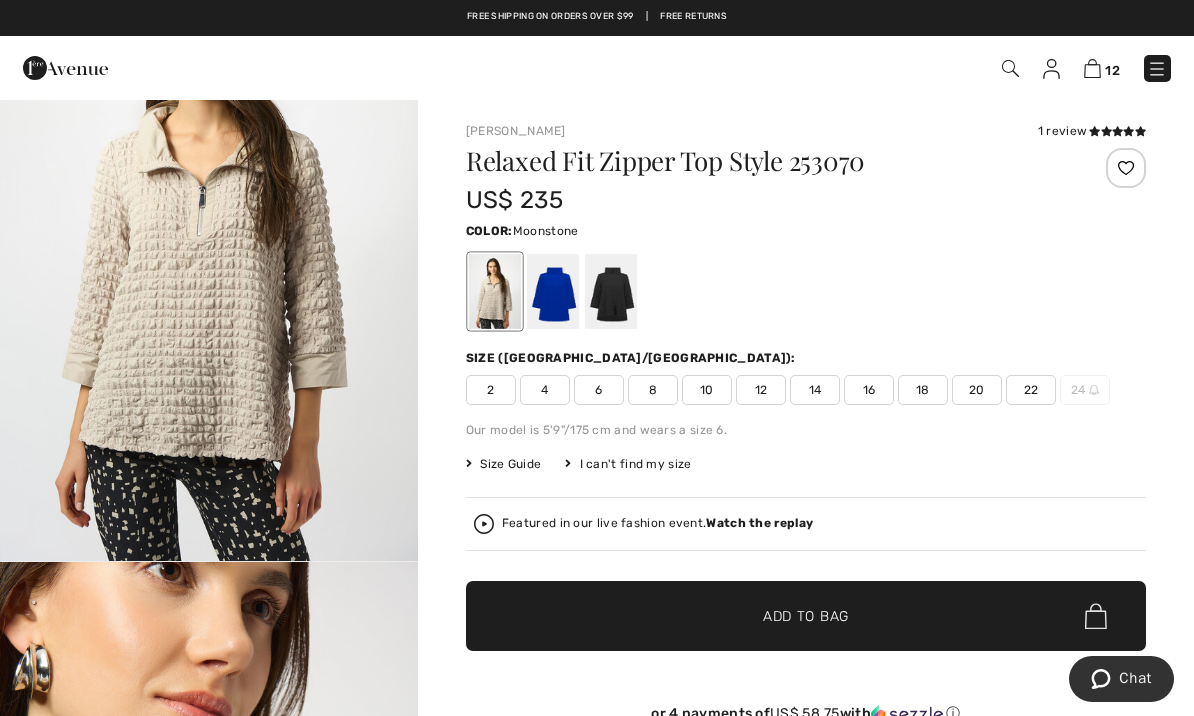 scroll, scrollTop: 0, scrollLeft: 0, axis: both 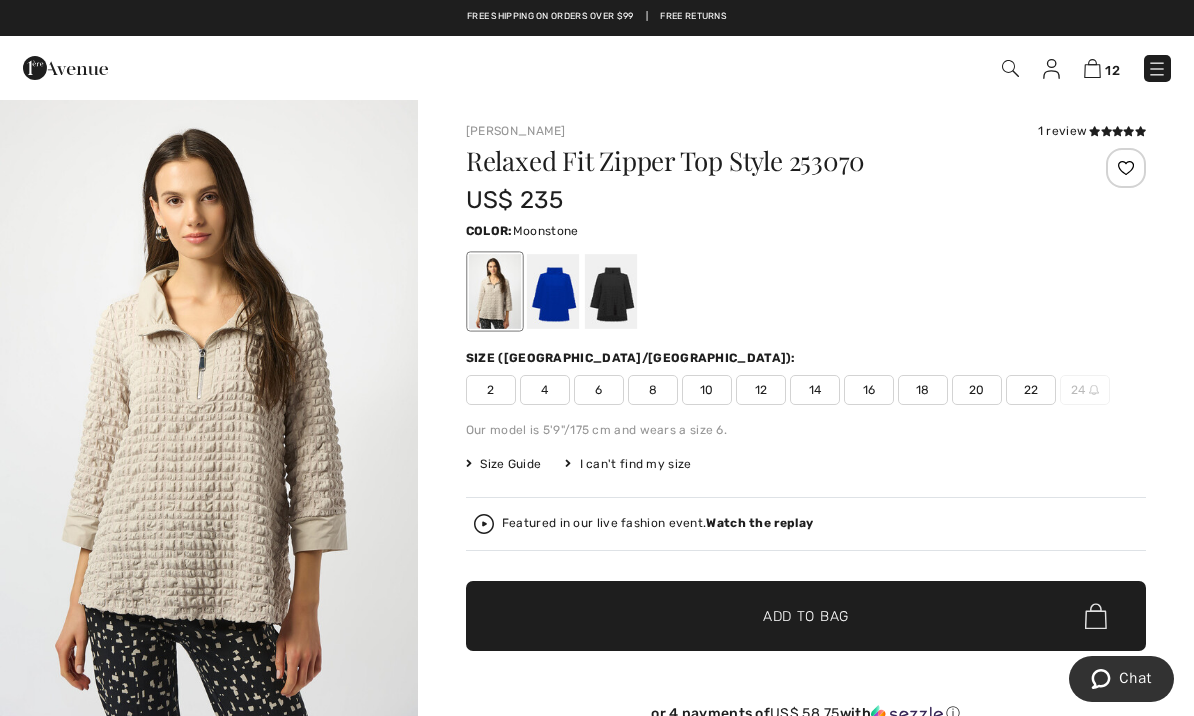 click on "12" at bounding box center [761, 390] 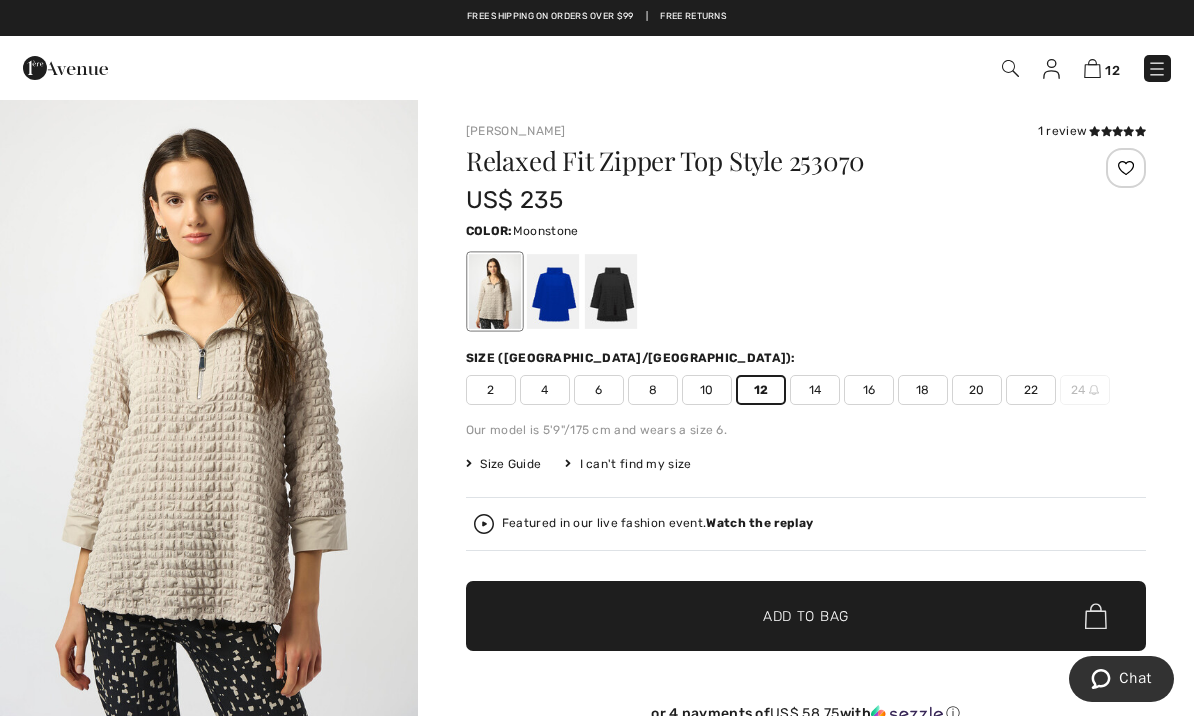 click on "✔ Added to Bag
Add to Bag" at bounding box center [806, 616] 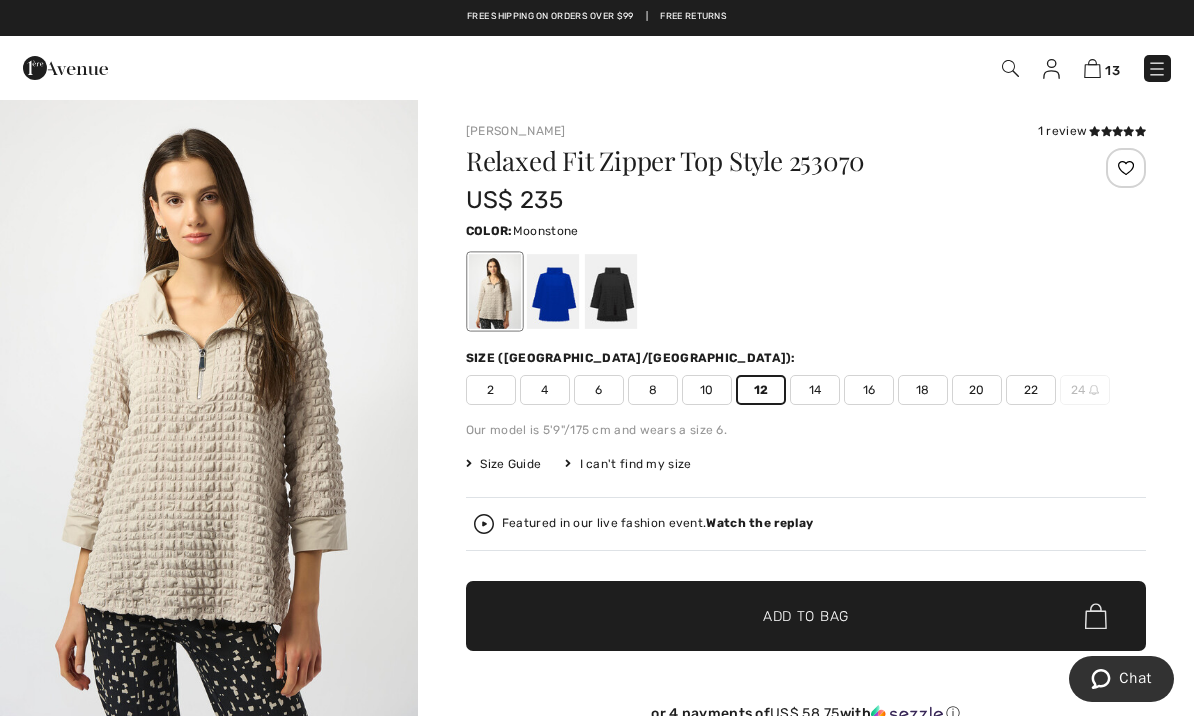 click at bounding box center (1092, 68) 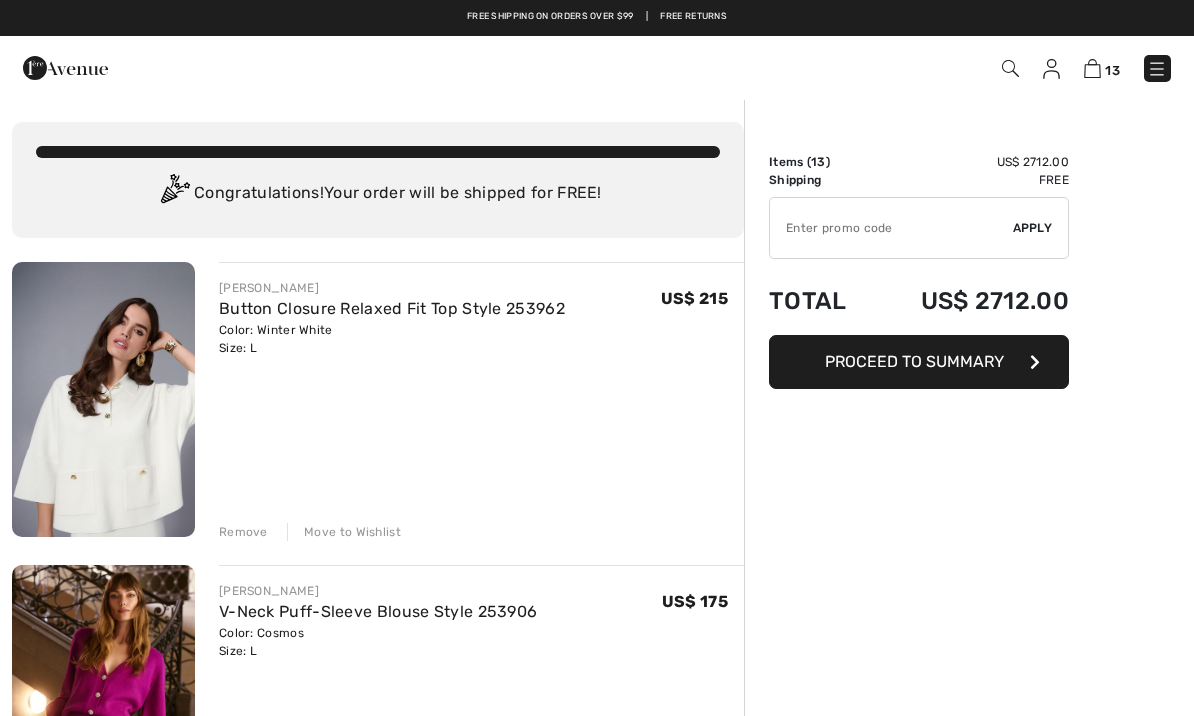 scroll, scrollTop: 0, scrollLeft: 0, axis: both 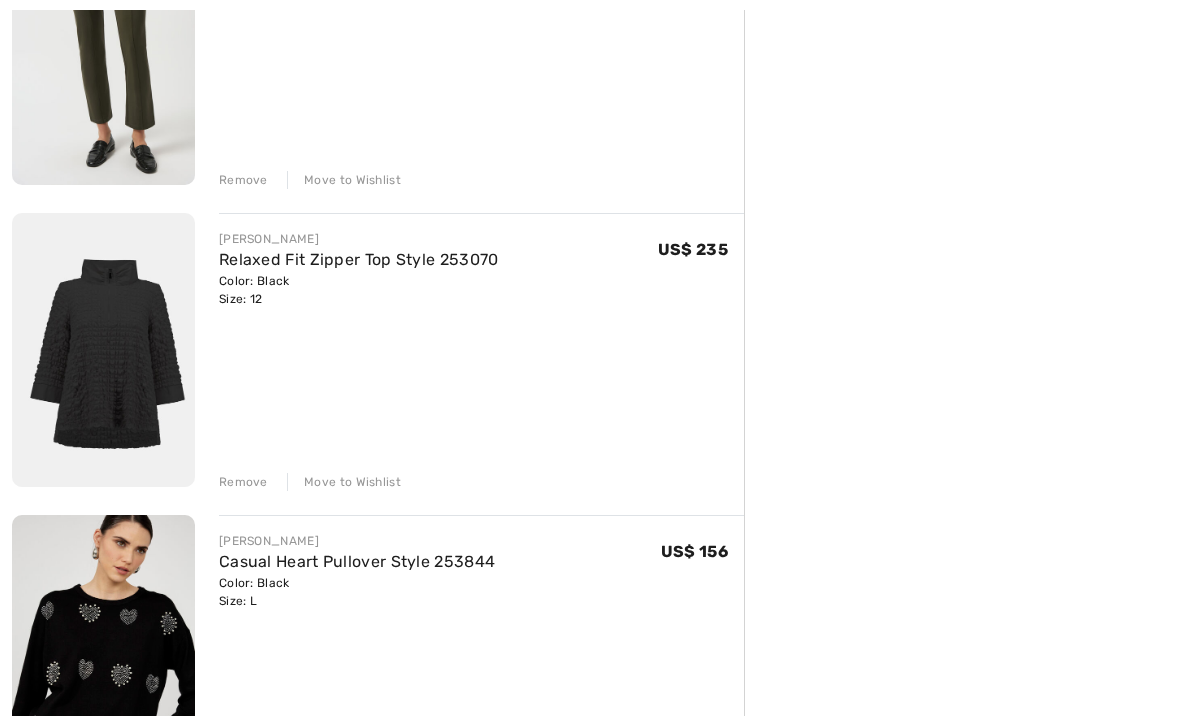 click on "JOSEPH RIBKOFF
Button Closure Relaxed Fit Top Style 253962
Color: Winter White
Size: L
Final Sale
US$ 215
US$ 215
Remove
Move to Wishlist
JOSEPH RIBKOFF
Final Sale" at bounding box center (378, -592) 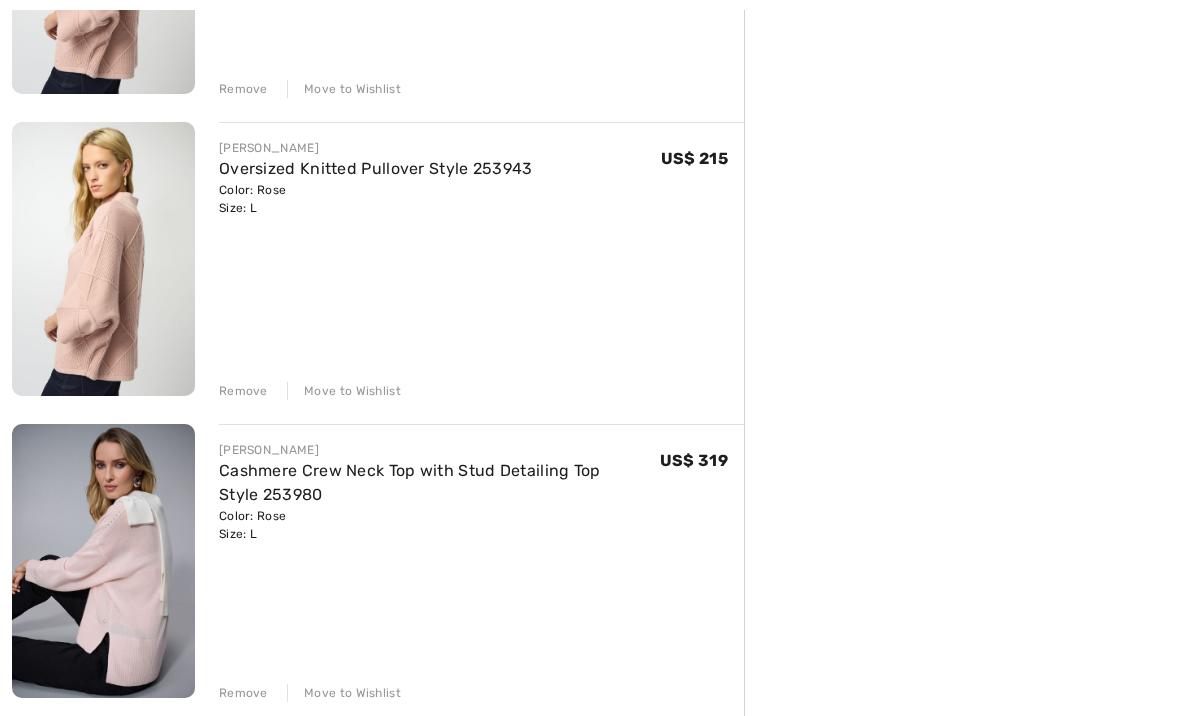 scroll, scrollTop: 1955, scrollLeft: 0, axis: vertical 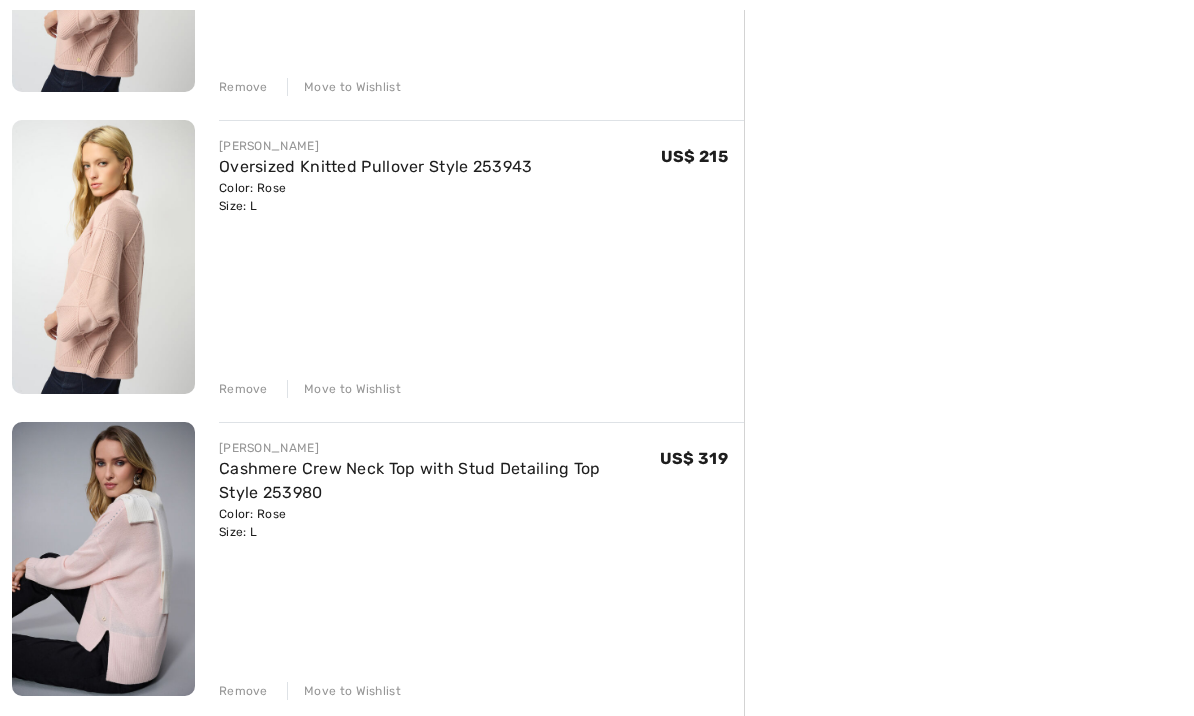 click on "JOSEPH RIBKOFF
Button Closure Relaxed Fit Top Style 253962
Color: Winter White
Size: L
Final Sale
US$ 215
US$ 215
Remove
Move to Wishlist
JOSEPH RIBKOFF
Final Sale" at bounding box center (378, 373) 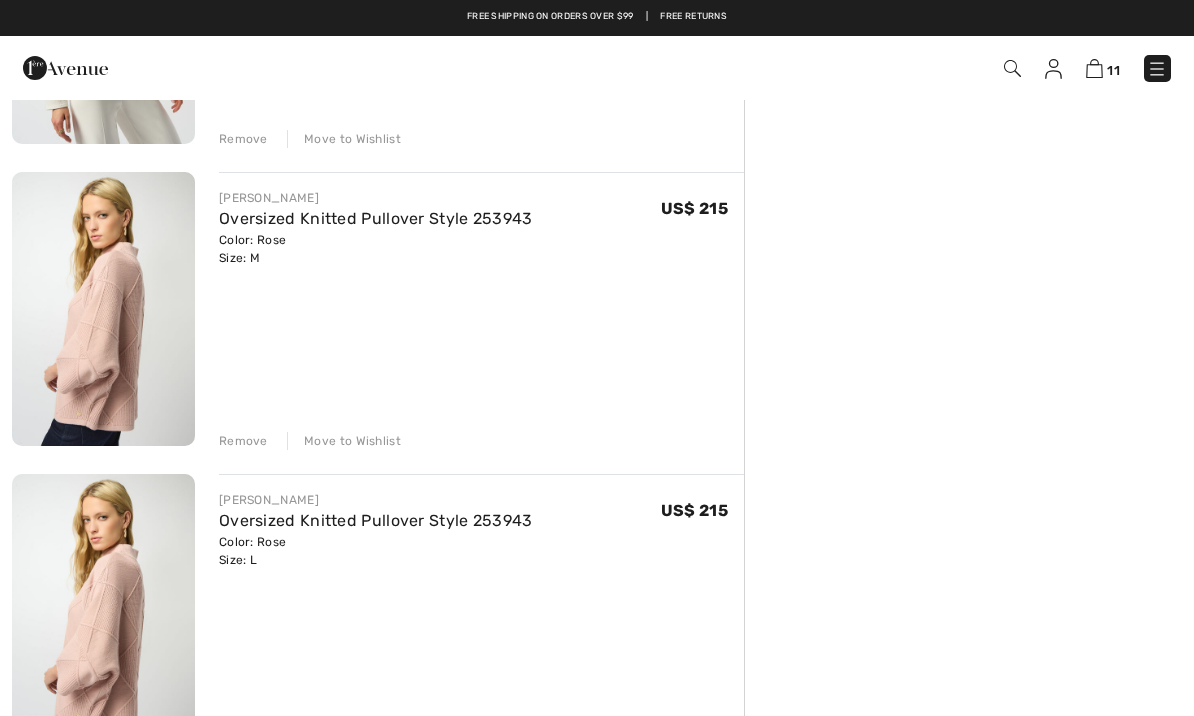 scroll, scrollTop: 1599, scrollLeft: 0, axis: vertical 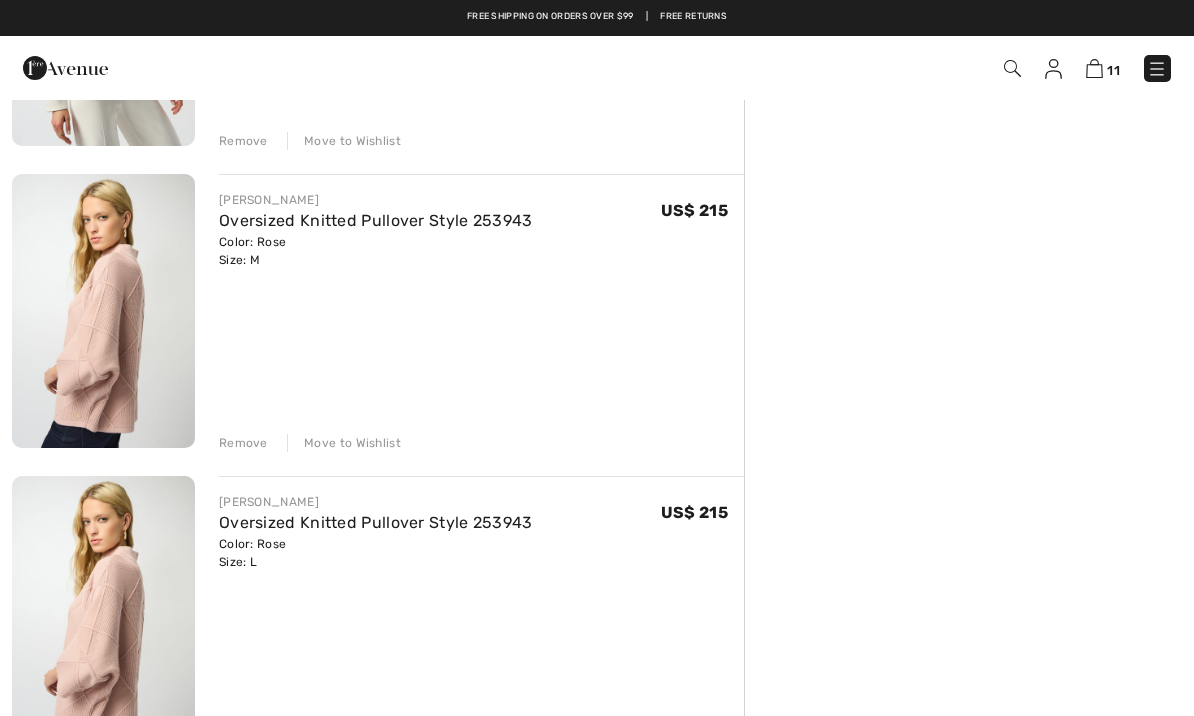 click on "JOSEPH RIBKOFF
Button Closure Relaxed Fit Top Style 253962
Color: Winter White
Size: L
Final Sale
US$ 215
US$ 215
Remove
Move to Wishlist
JOSEPH RIBKOFF
Final Sale" at bounding box center (378, 578) 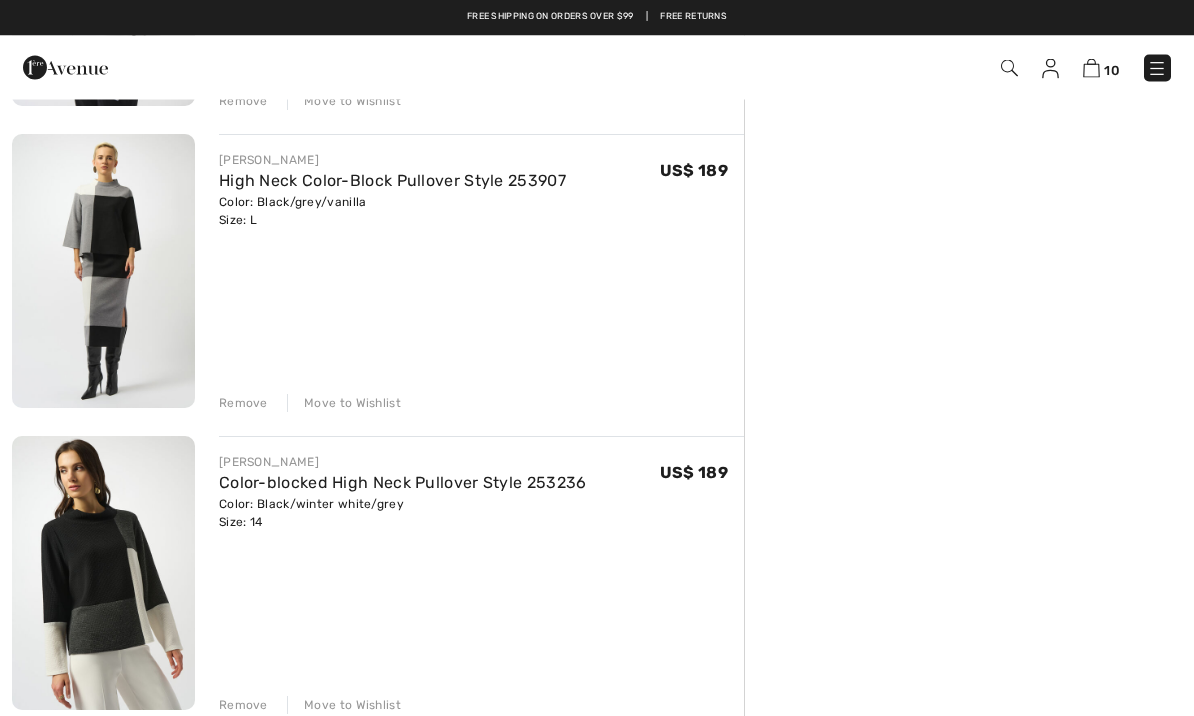 scroll, scrollTop: 1031, scrollLeft: 0, axis: vertical 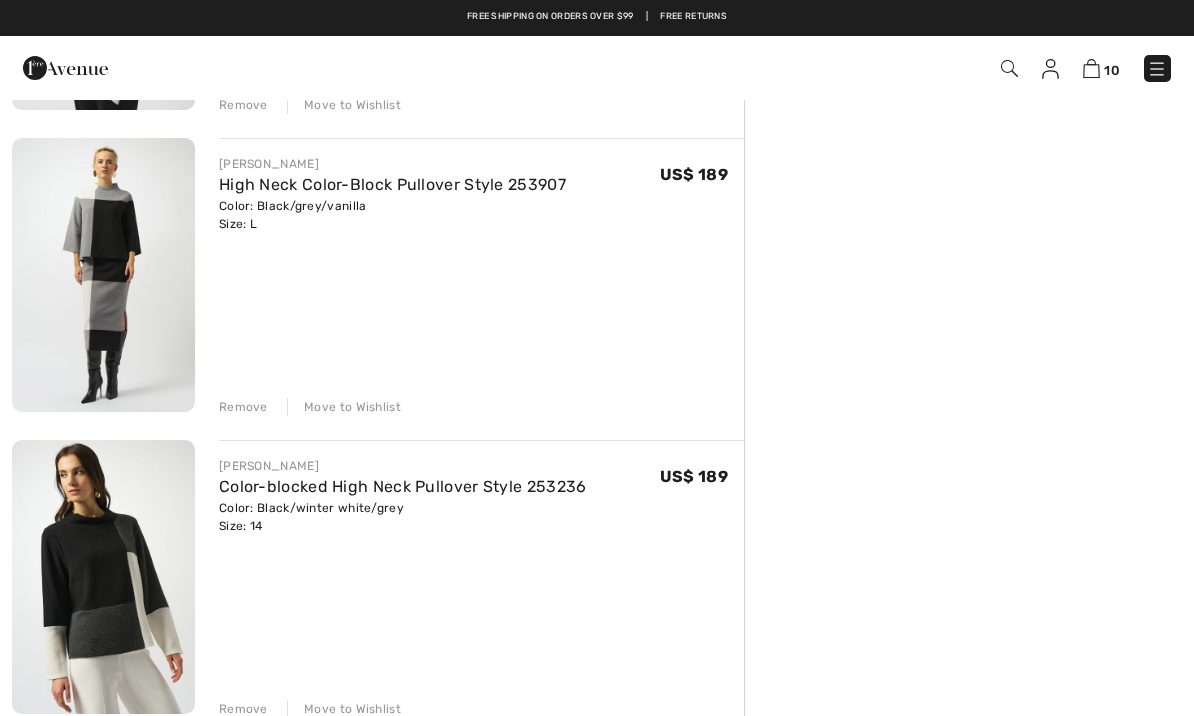 click on "Remove" at bounding box center [243, 407] 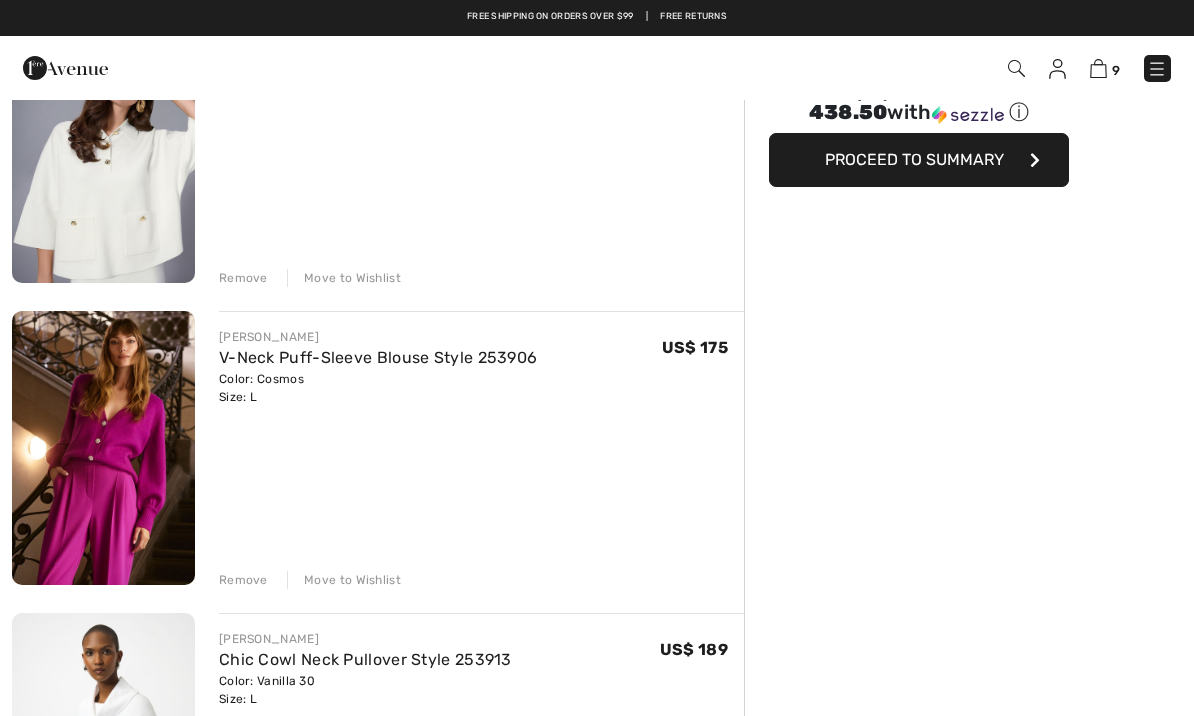scroll, scrollTop: 251, scrollLeft: 0, axis: vertical 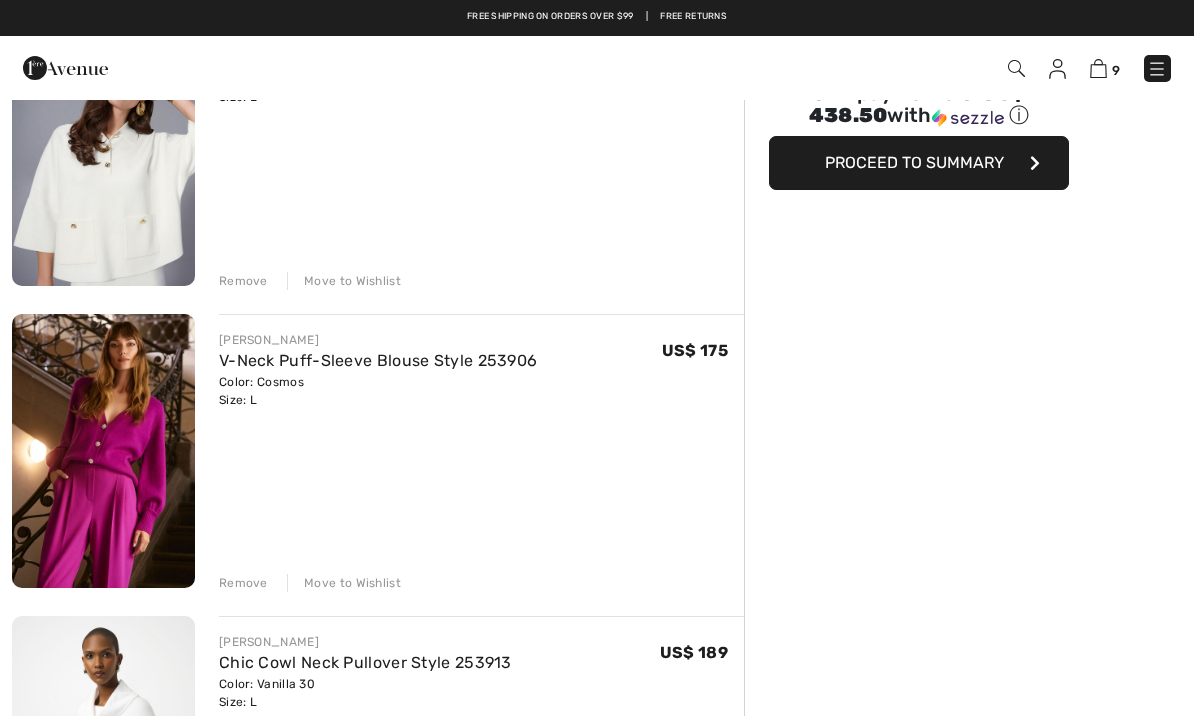 click on "JOSEPH RIBKOFF
V-Neck Puff-Sleeve Blouse Style 253906
Color: Cosmos
Size: L
Final Sale
US$ 175
US$ 175
Remove
Move to Wishlist" at bounding box center (481, 453) 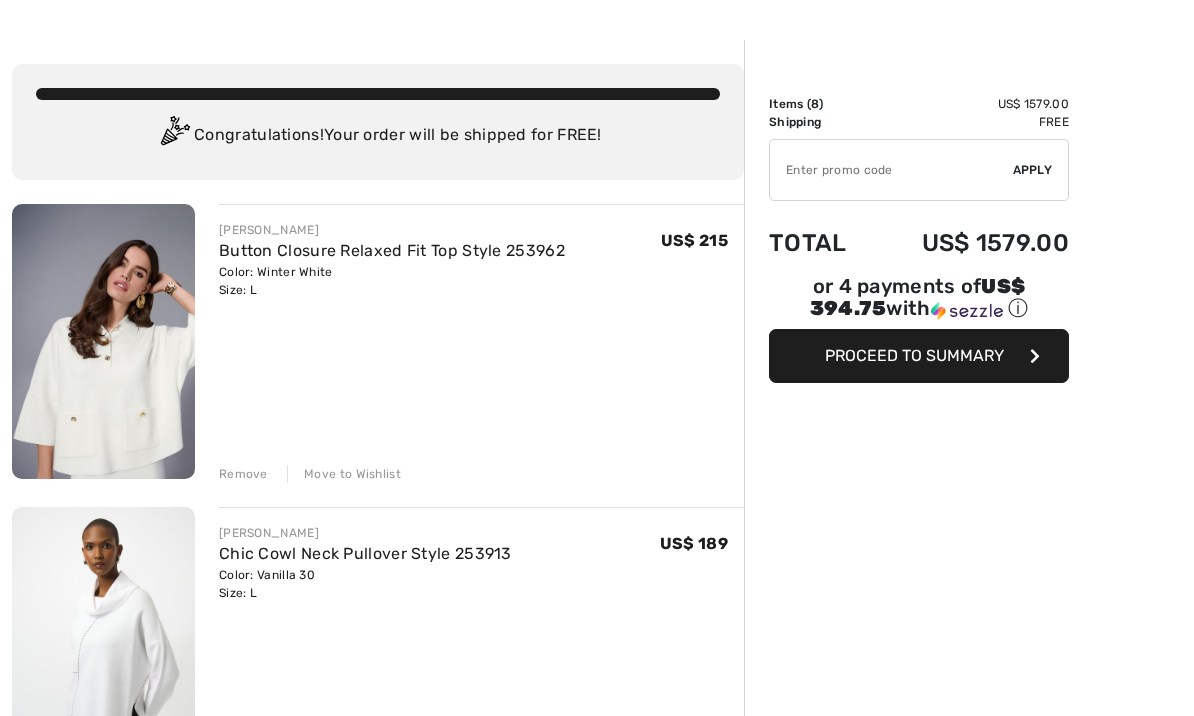 scroll, scrollTop: 58, scrollLeft: 0, axis: vertical 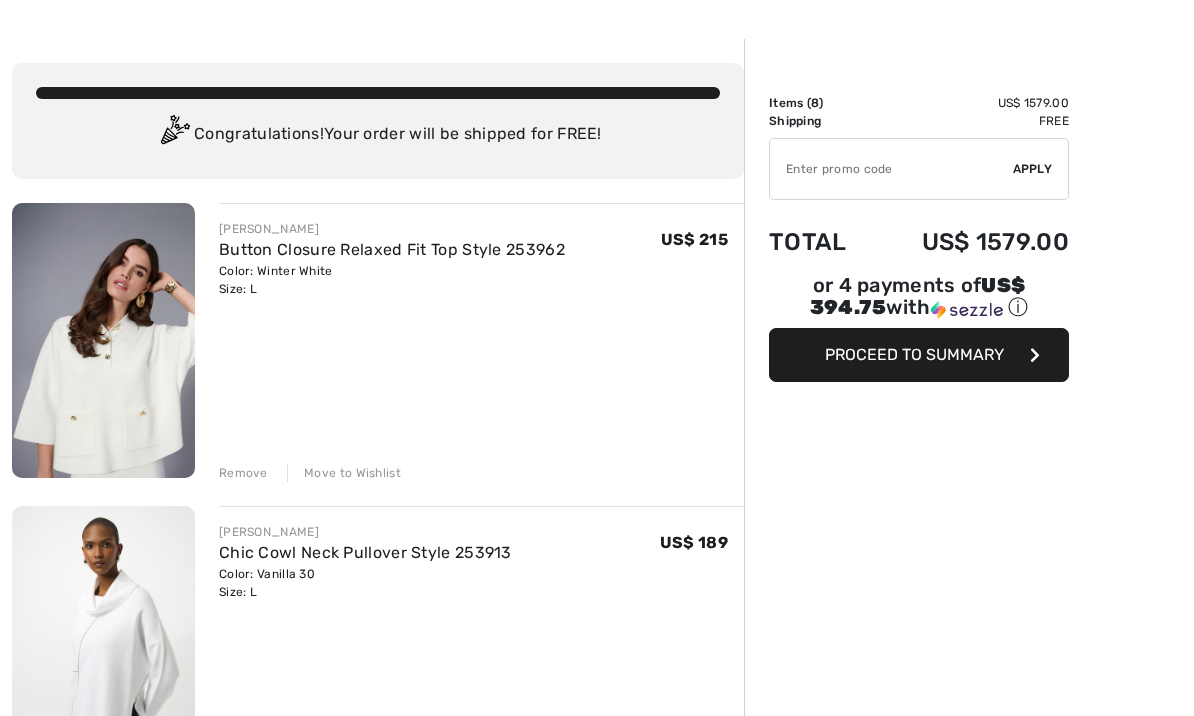 click on "Chic Cowl Neck Pullover Style 253913" at bounding box center (365, 553) 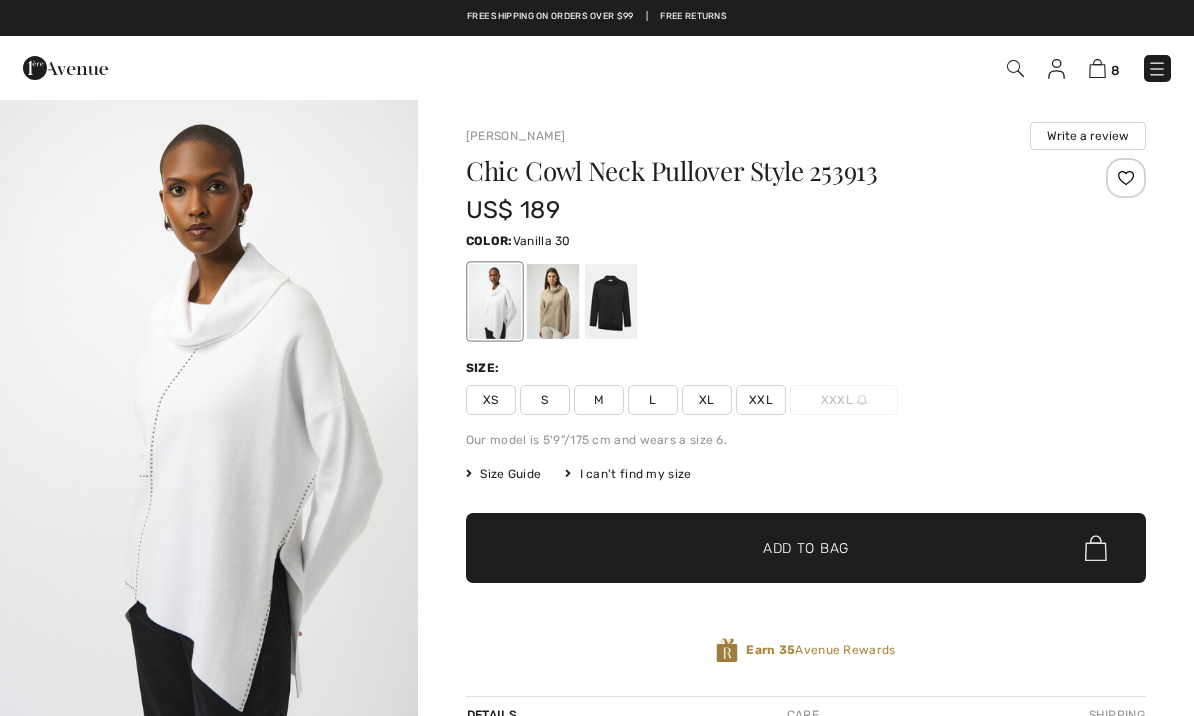 scroll, scrollTop: 0, scrollLeft: 0, axis: both 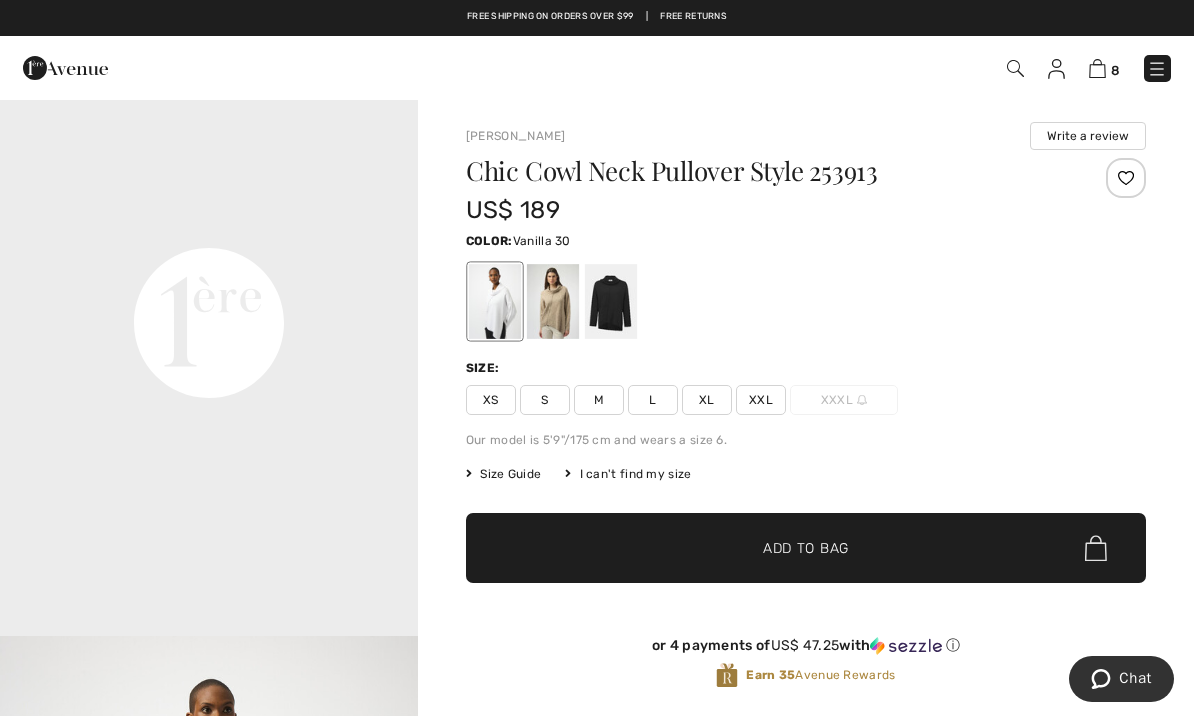 click on "M" at bounding box center (599, 400) 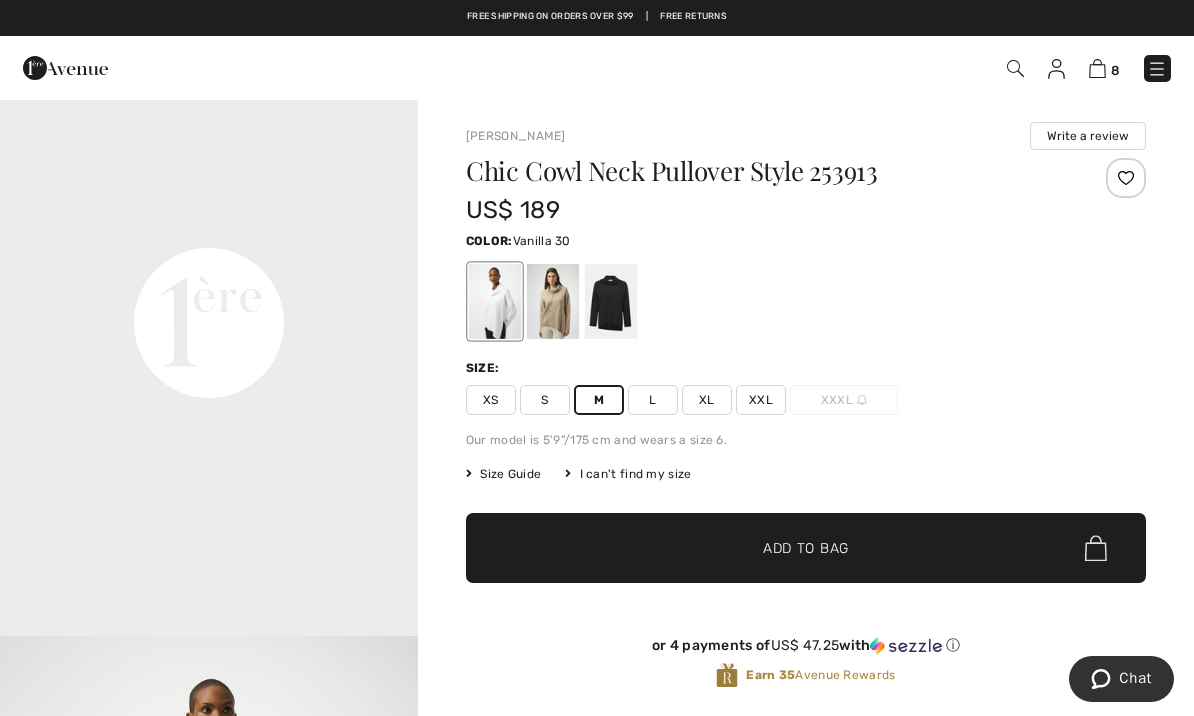 click on "✔ Added to Bag
Add to Bag" at bounding box center (806, 548) 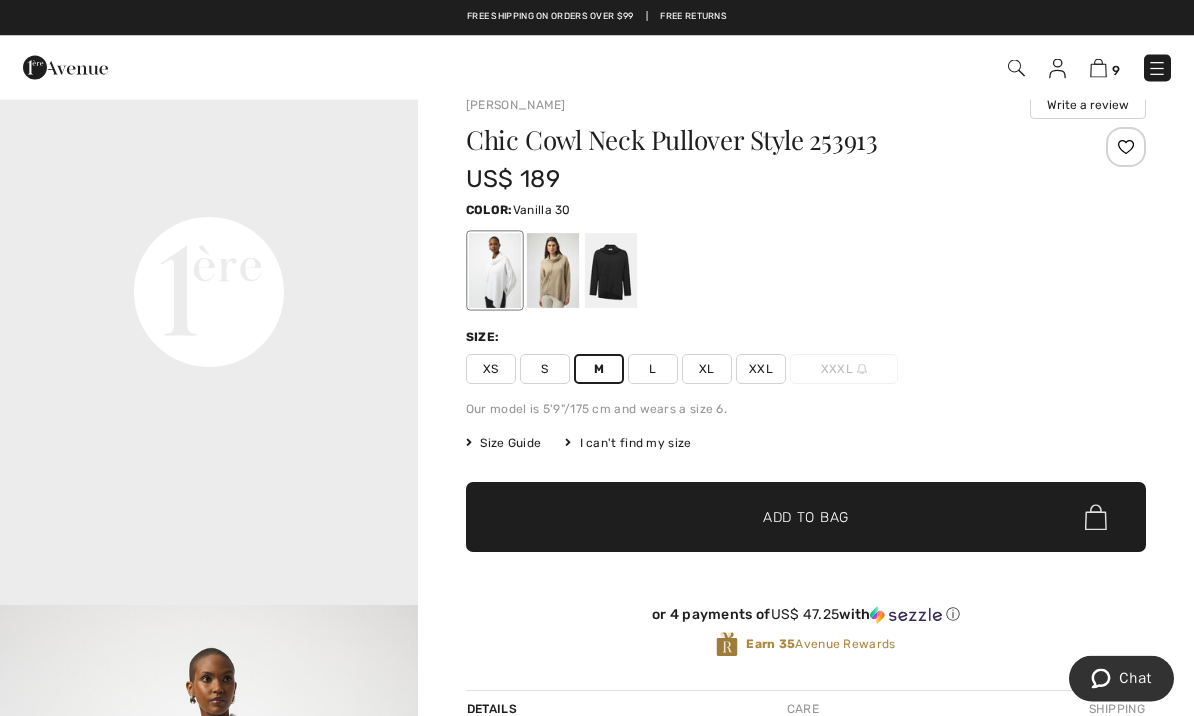 scroll, scrollTop: 0, scrollLeft: 0, axis: both 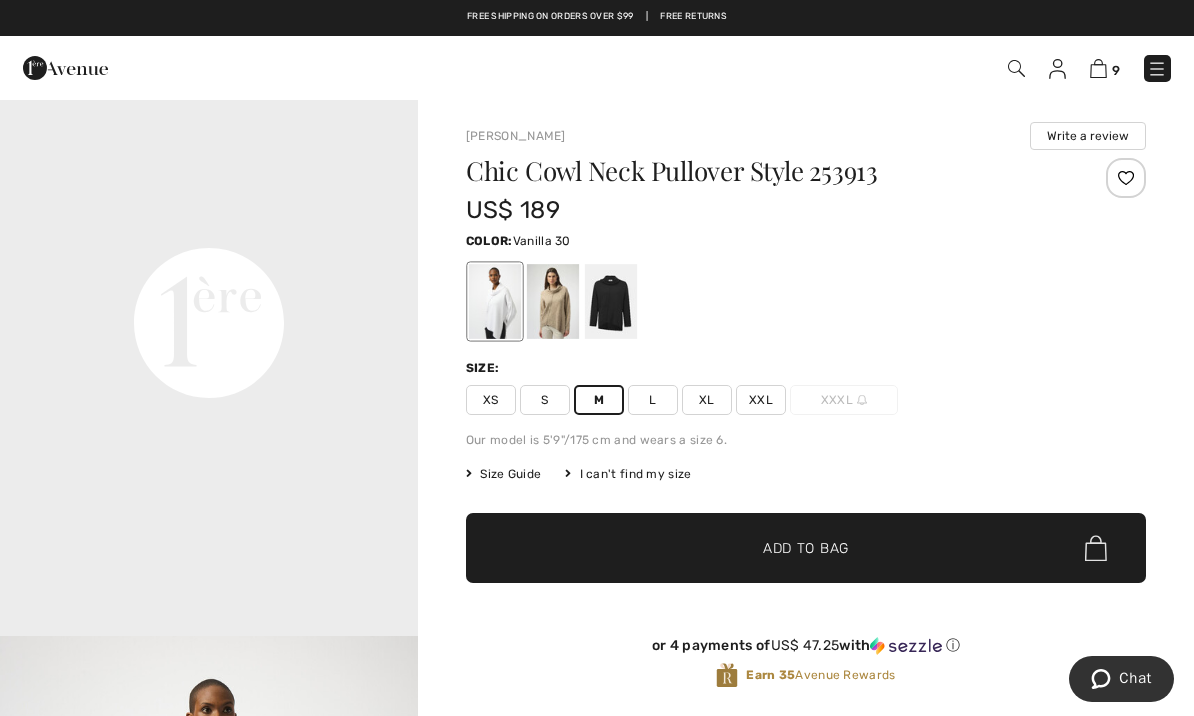 click at bounding box center [1098, 68] 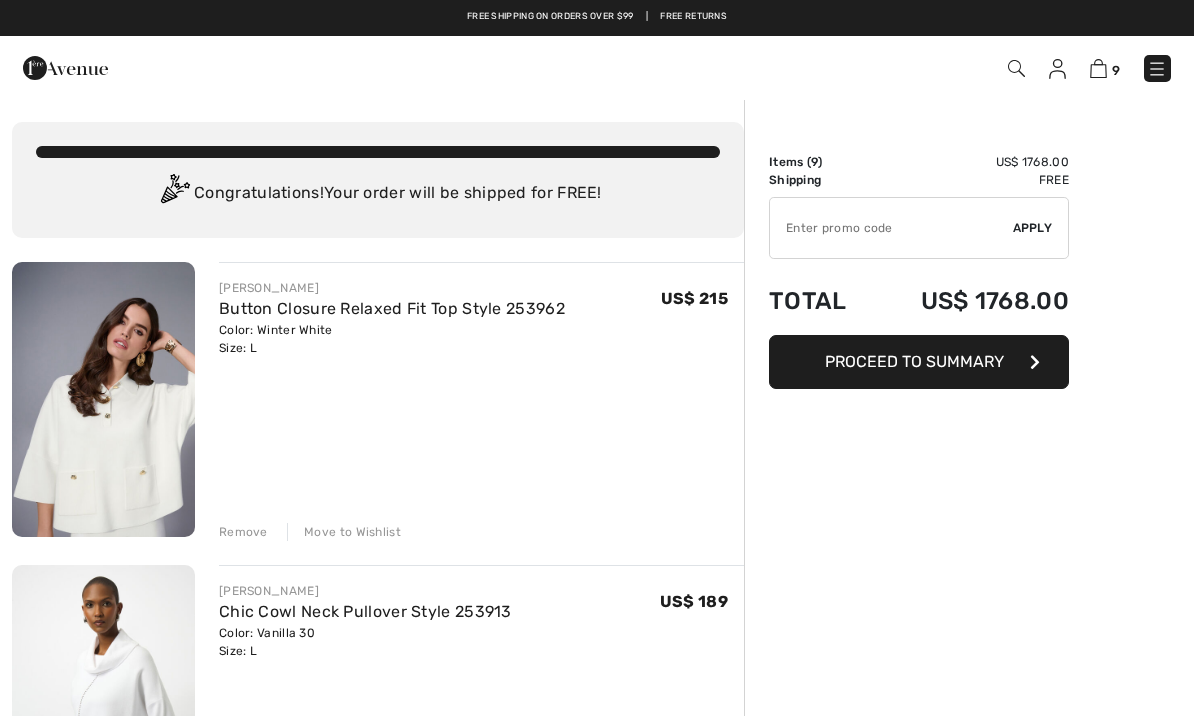 scroll, scrollTop: 0, scrollLeft: 0, axis: both 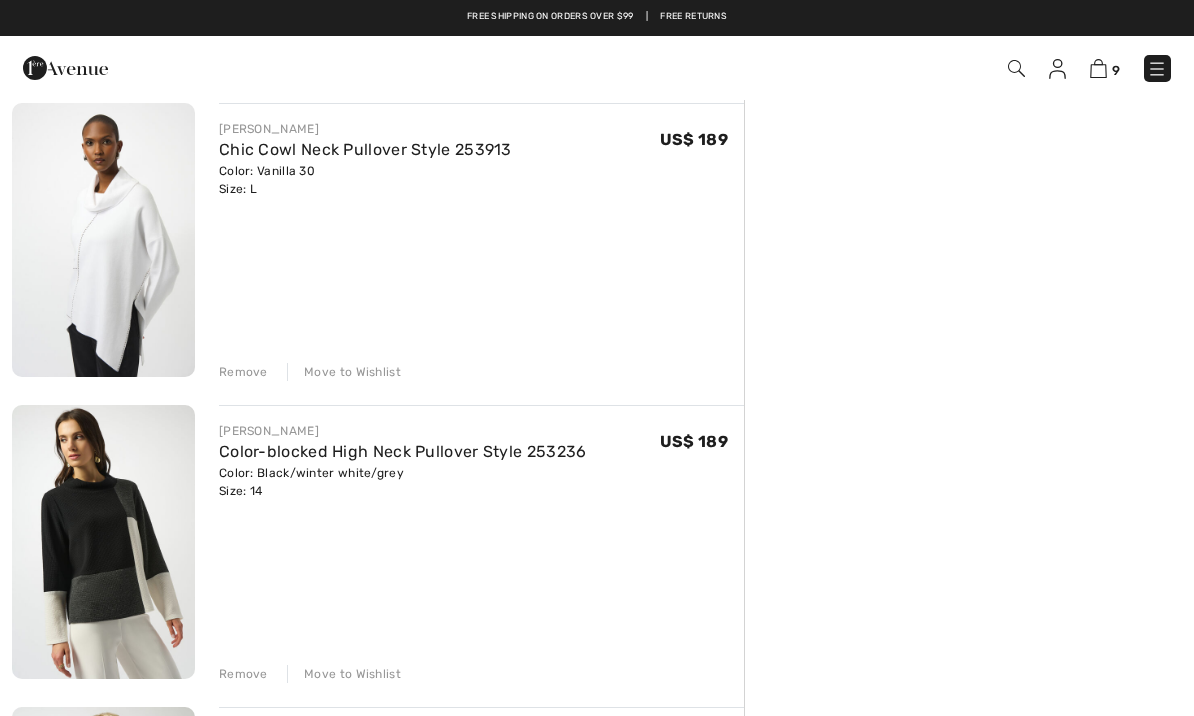 click on "Remove" at bounding box center (243, 372) 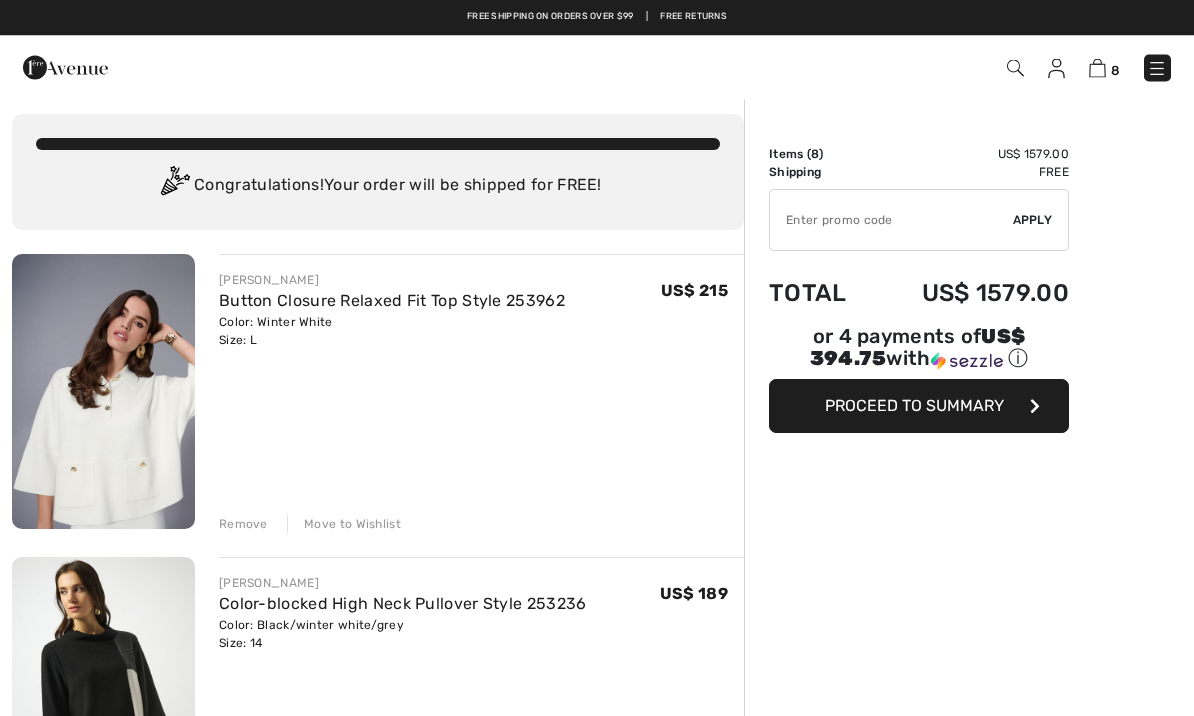scroll, scrollTop: 0, scrollLeft: 0, axis: both 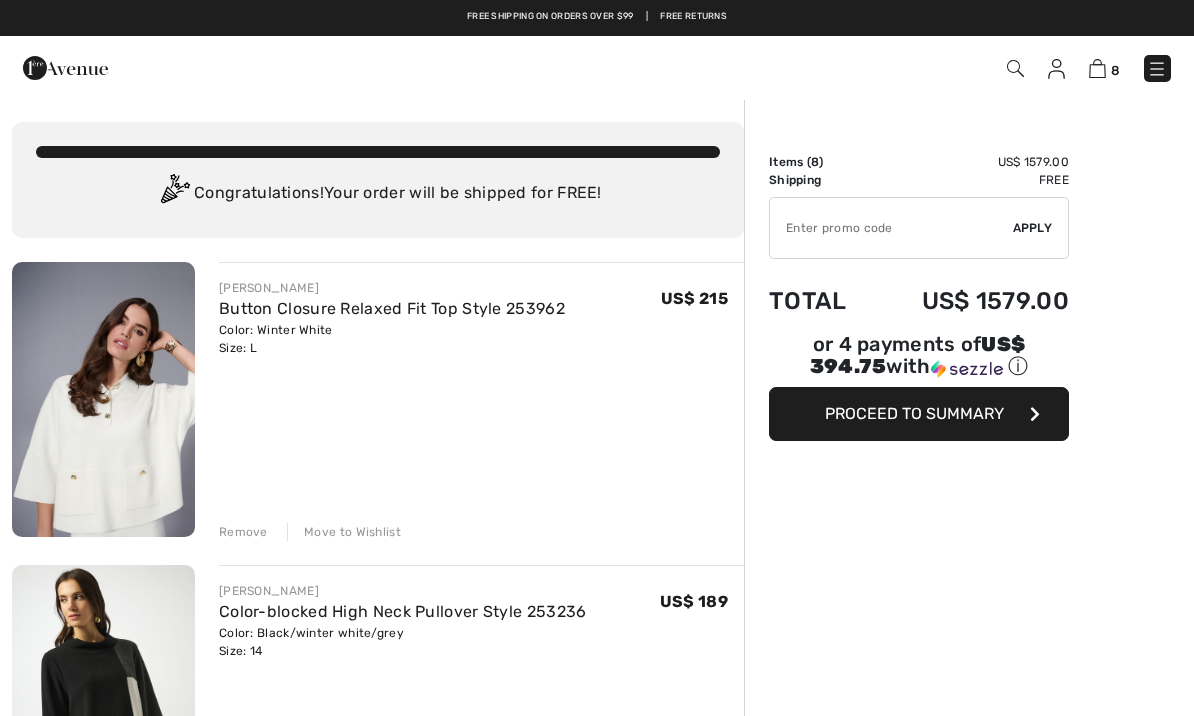 click on "Button Closure Relaxed Fit Top Style 253962" at bounding box center [392, 308] 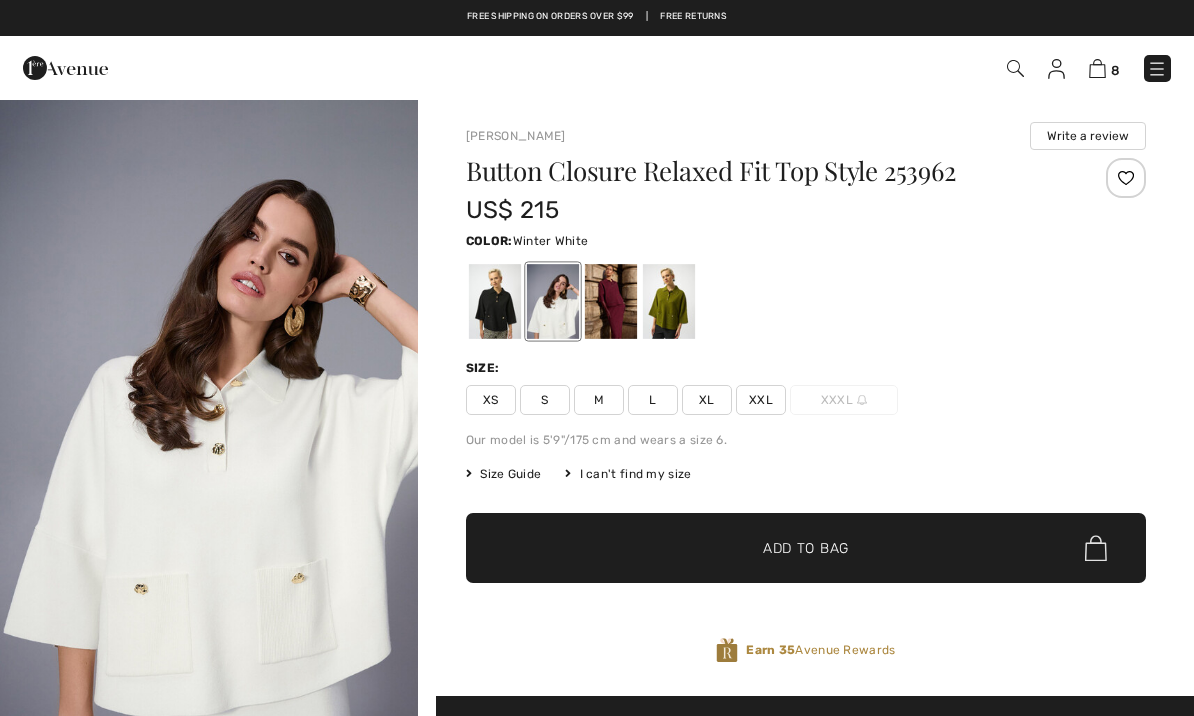 scroll, scrollTop: 0, scrollLeft: 0, axis: both 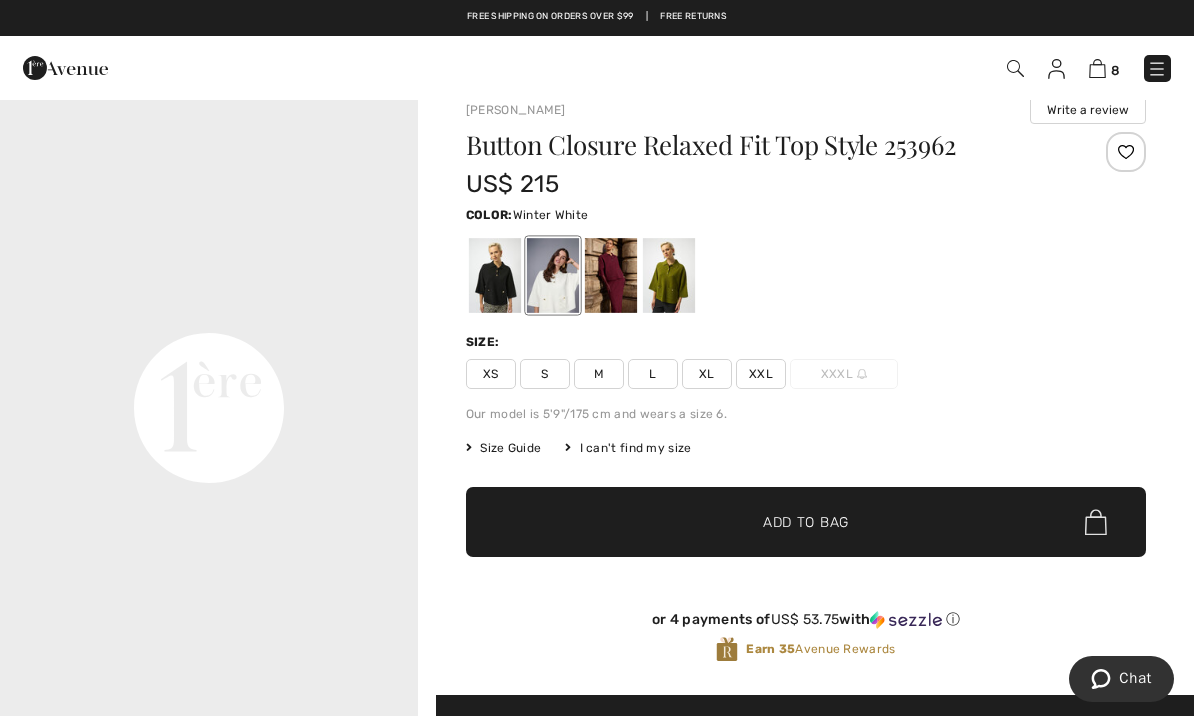 click at bounding box center [611, 275] 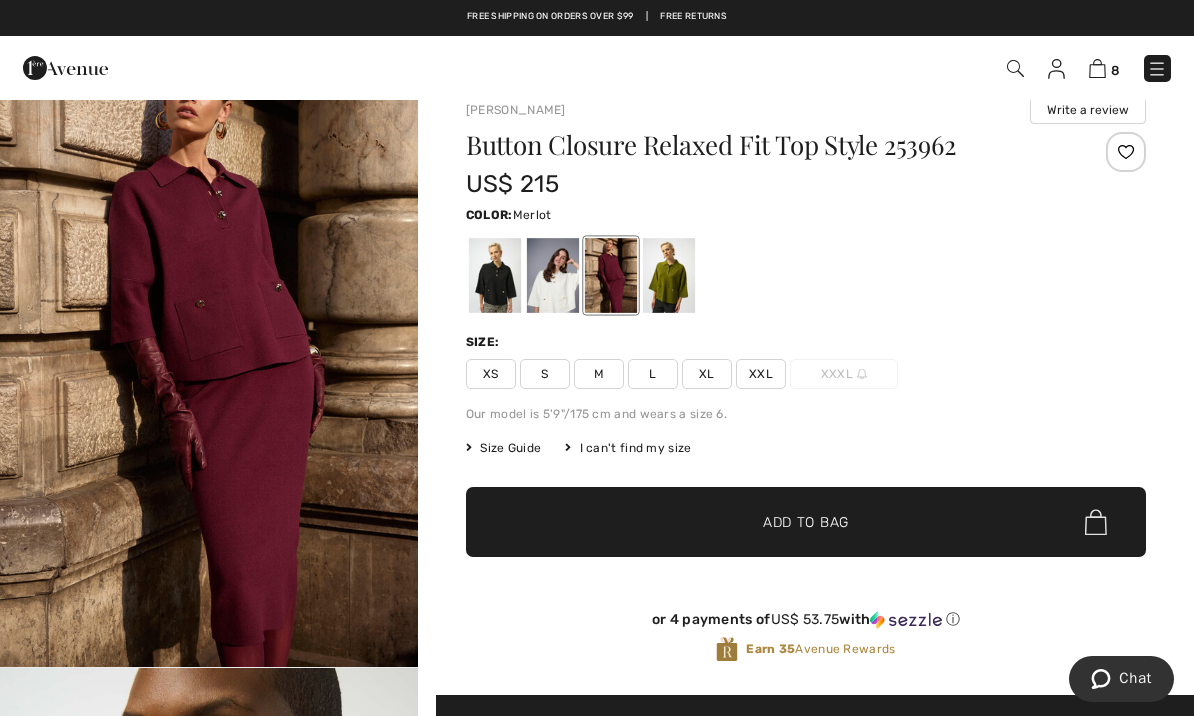 scroll, scrollTop: 0, scrollLeft: 0, axis: both 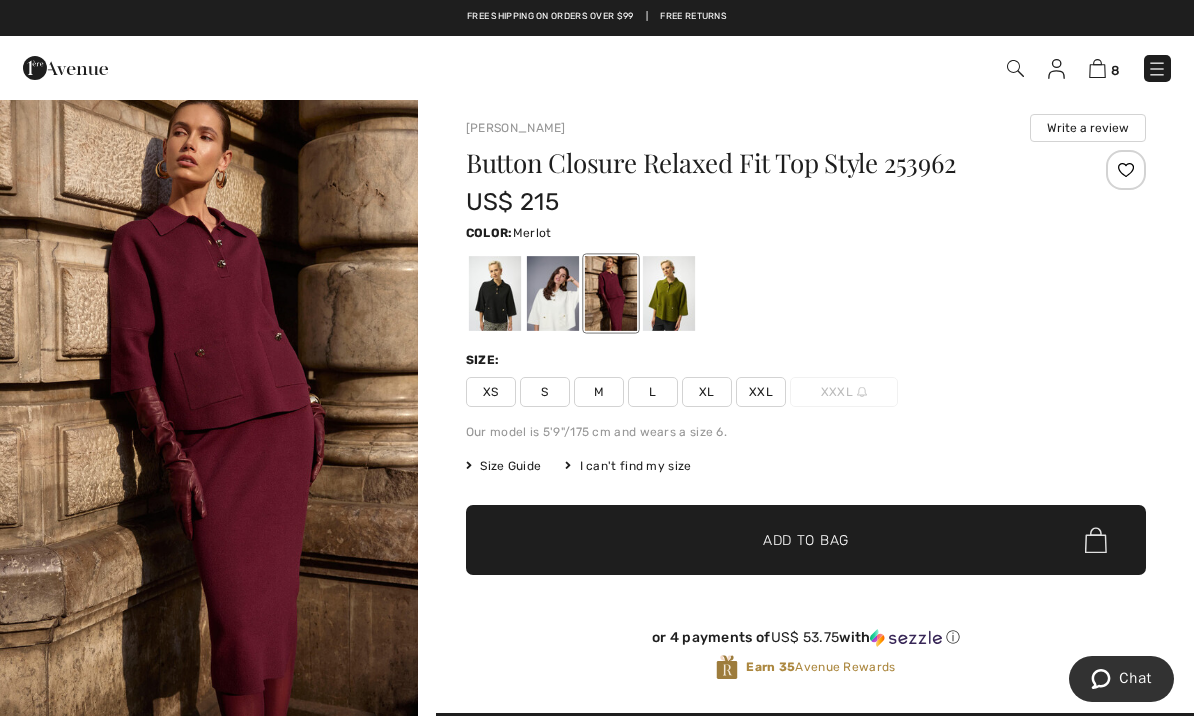 click on "M" at bounding box center [599, 392] 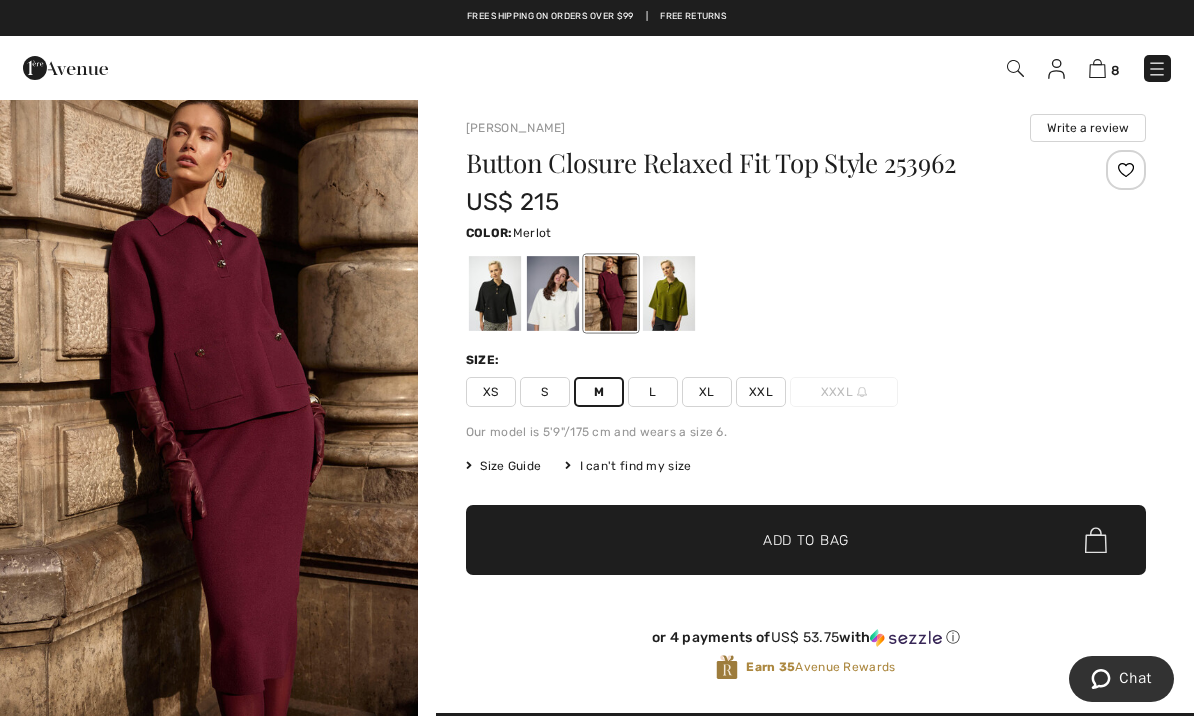 click on "Size Guide" at bounding box center [503, 466] 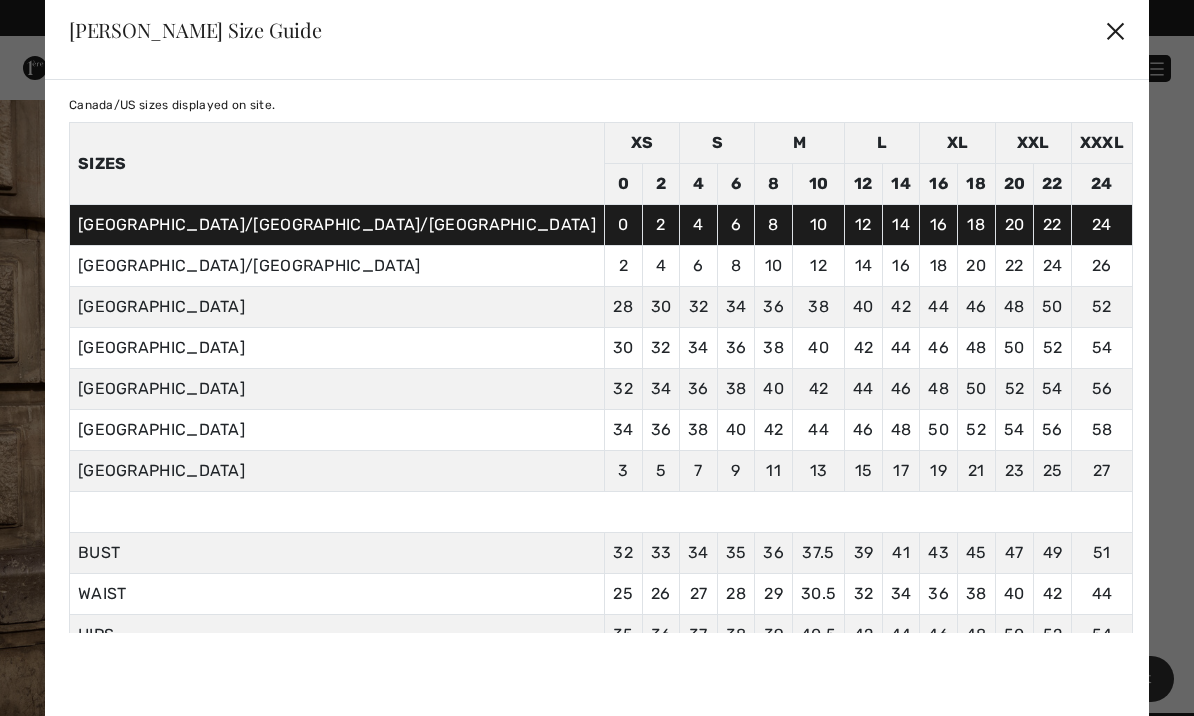 scroll, scrollTop: 51, scrollLeft: 0, axis: vertical 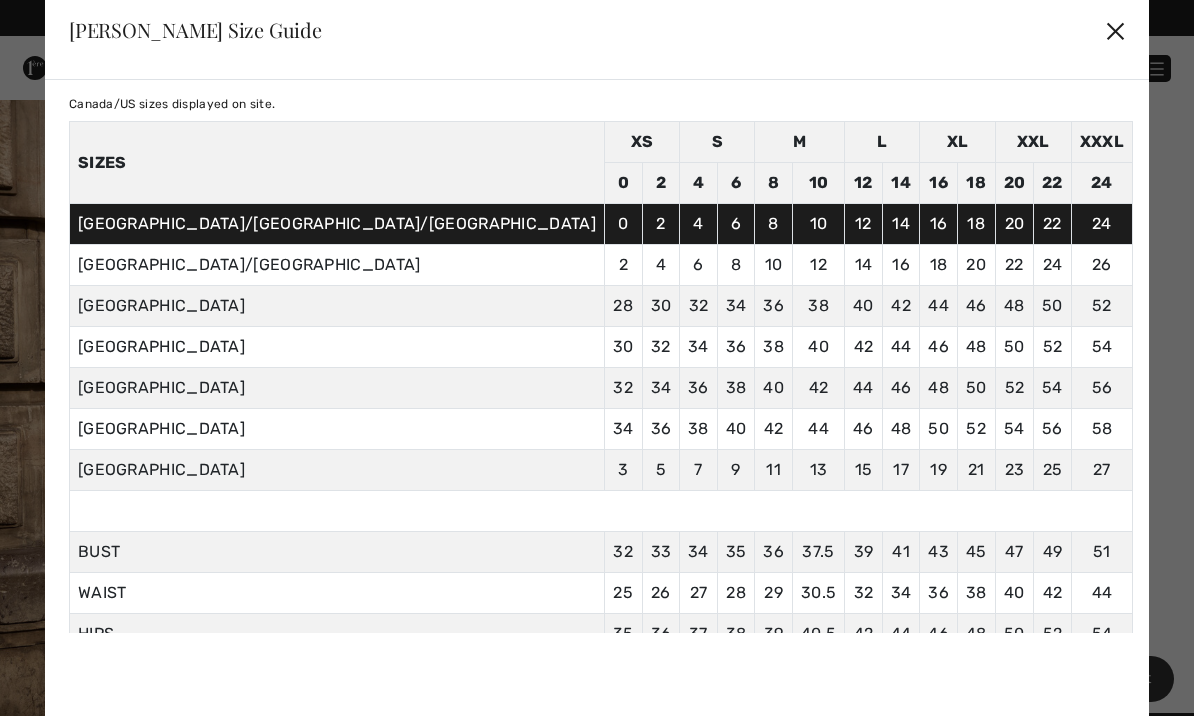 click on "✕" at bounding box center (1115, 30) 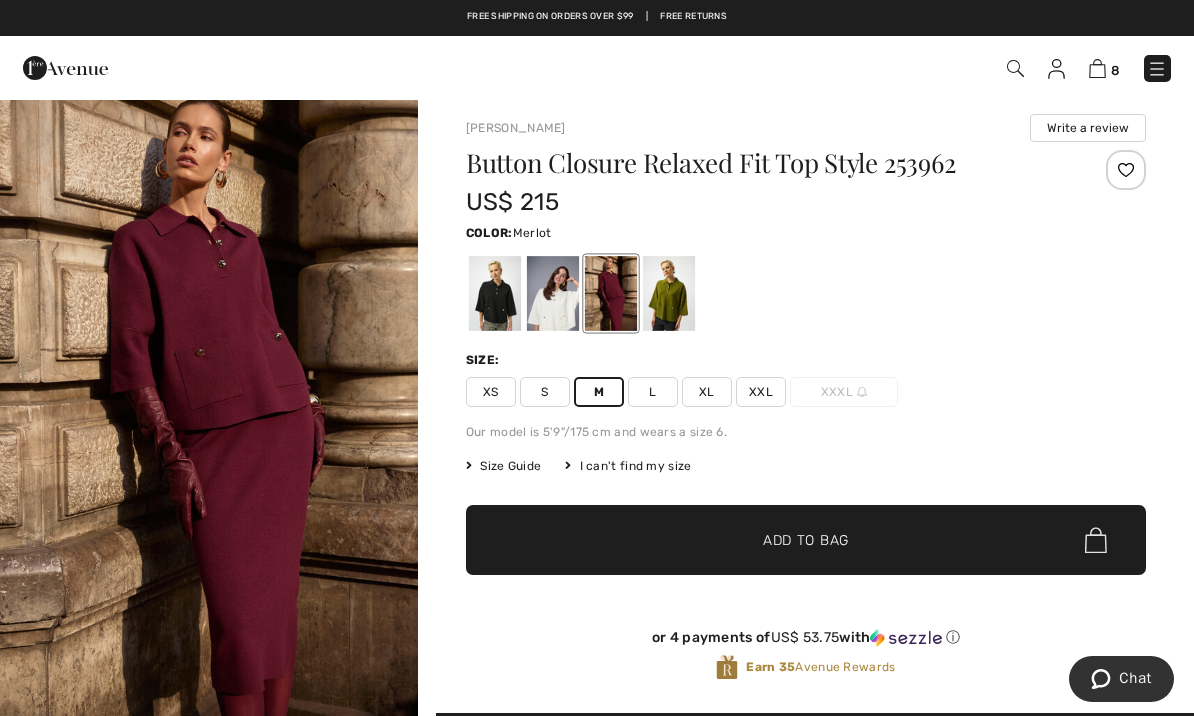 click on "L" at bounding box center (653, 392) 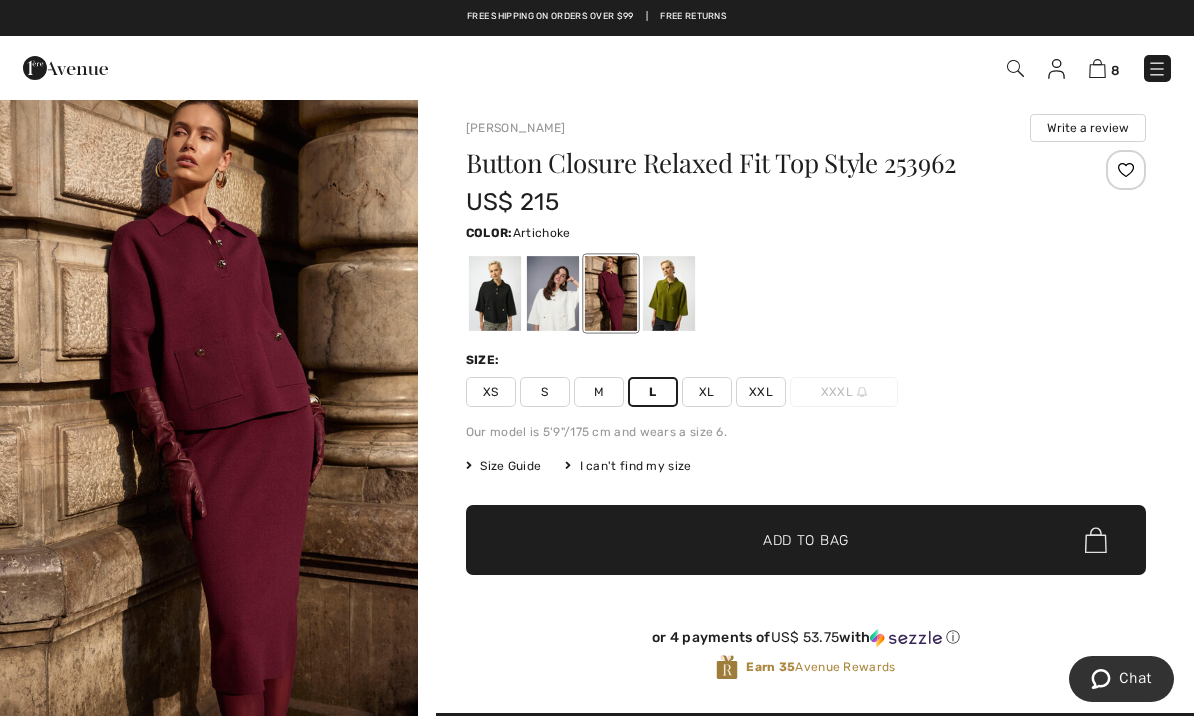 click at bounding box center [669, 293] 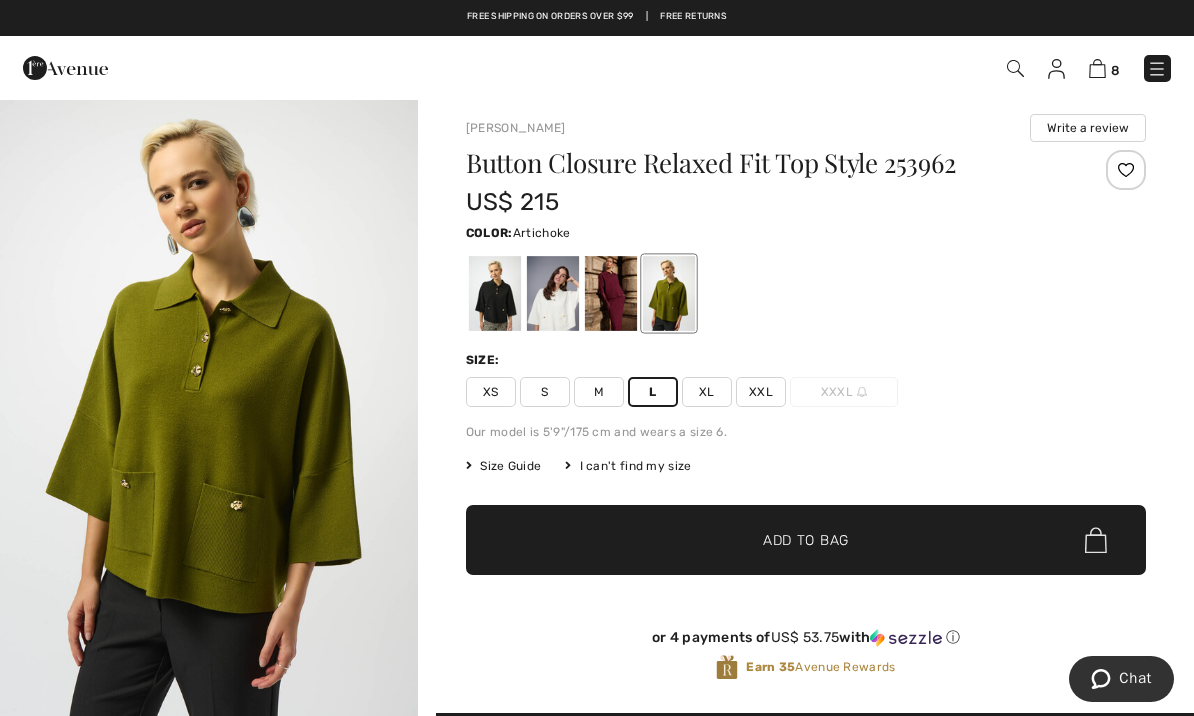 click at bounding box center [611, 293] 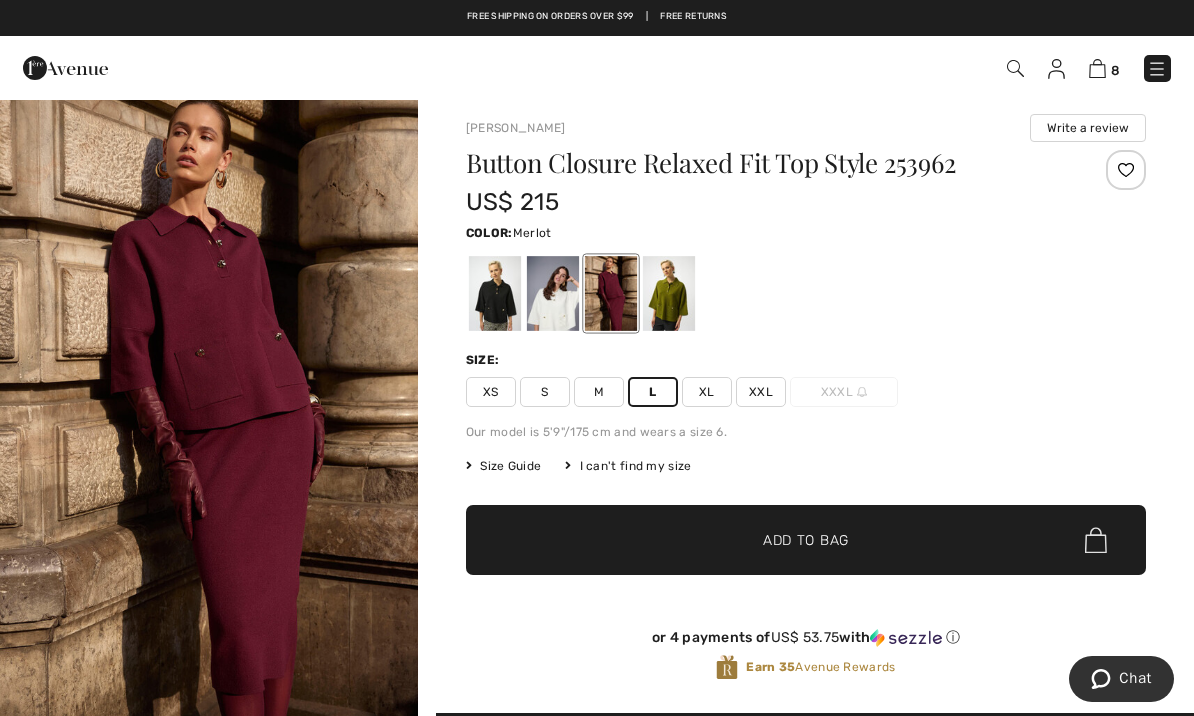 click on "✔ Added to Bag
Add to Bag" at bounding box center [806, 540] 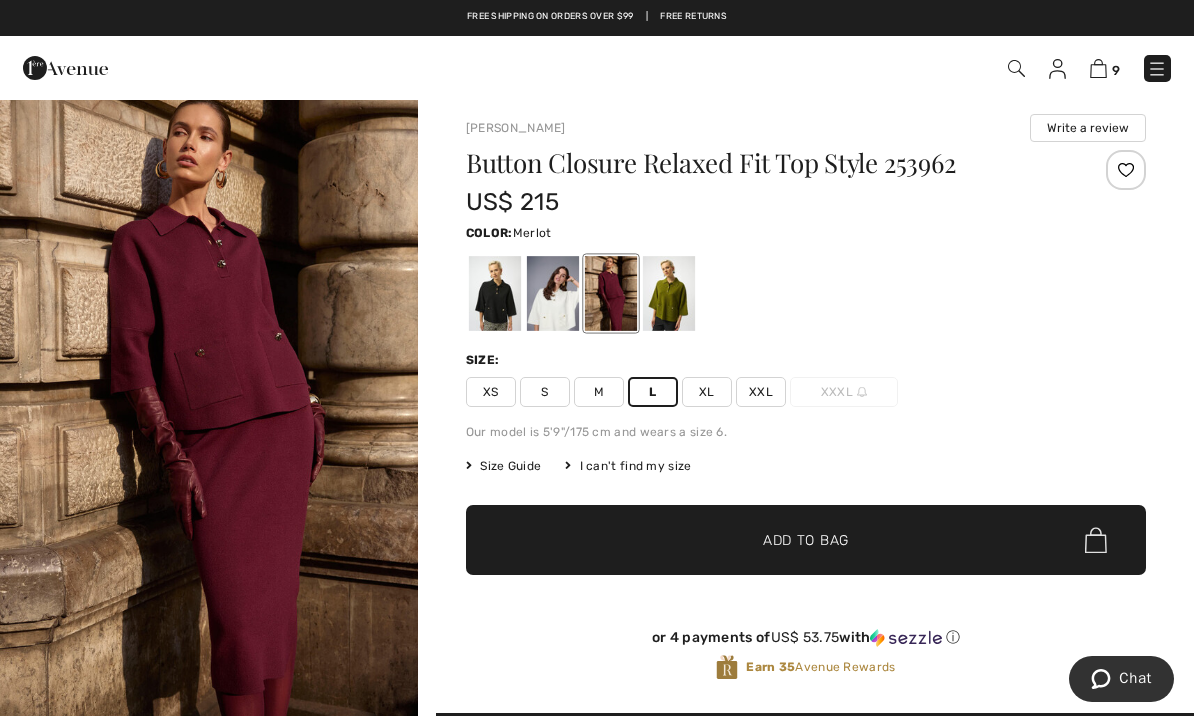 click at bounding box center [1098, 68] 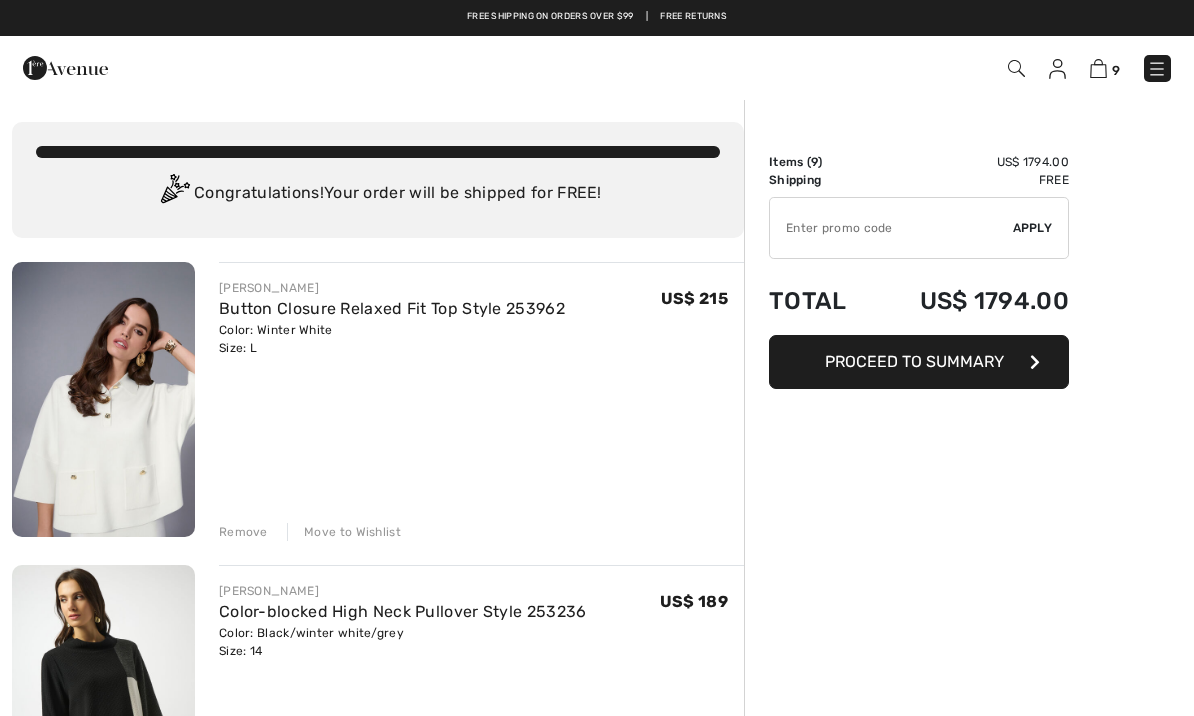 scroll, scrollTop: 0, scrollLeft: 0, axis: both 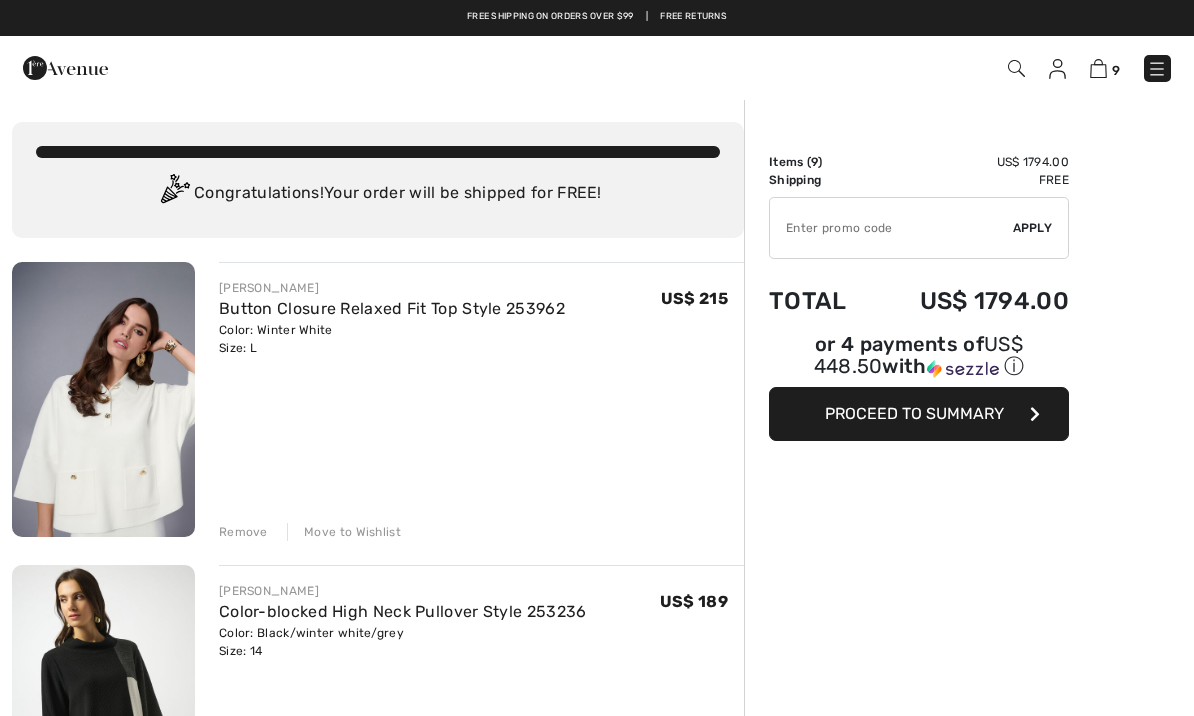 click on "Remove" at bounding box center (243, 532) 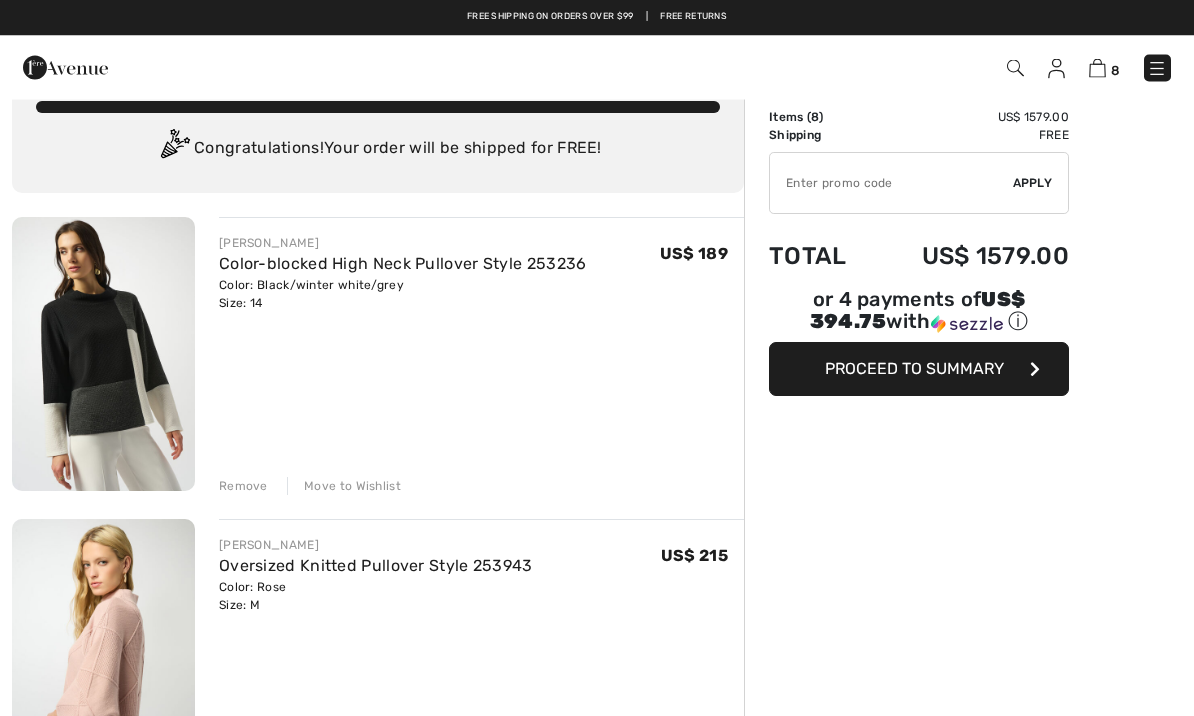scroll, scrollTop: 0, scrollLeft: 0, axis: both 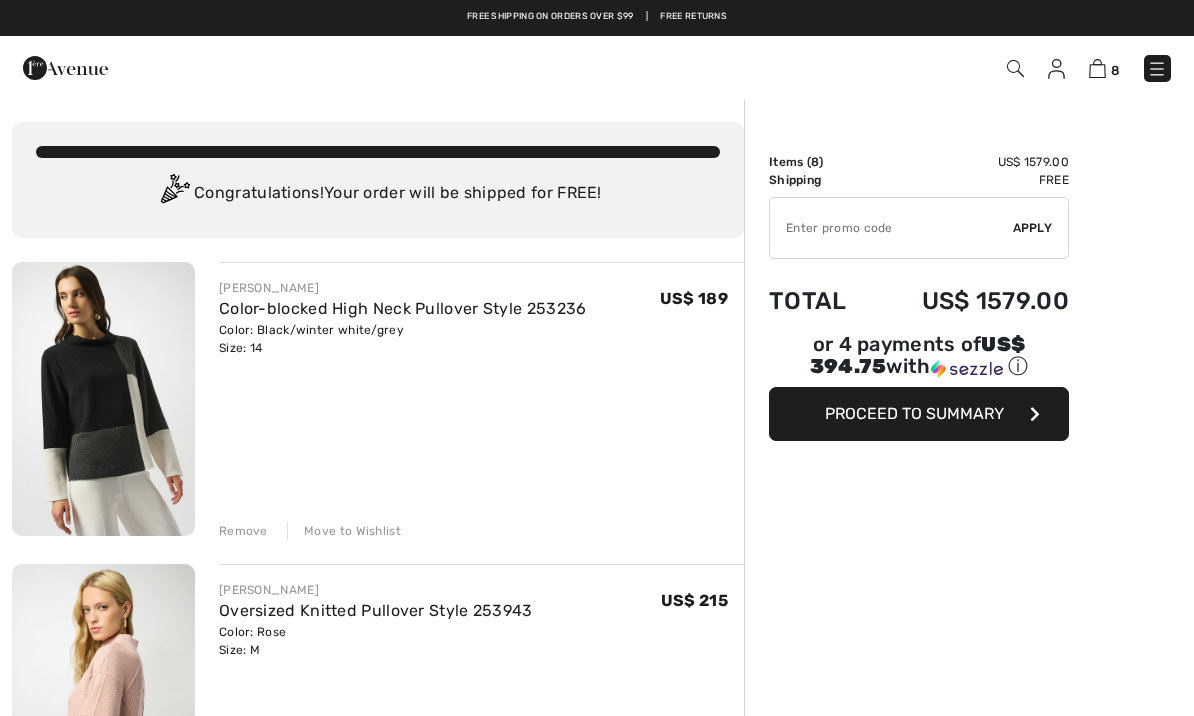 click on "Free shipping on orders over $99
|
Free Returns" at bounding box center (597, 18) 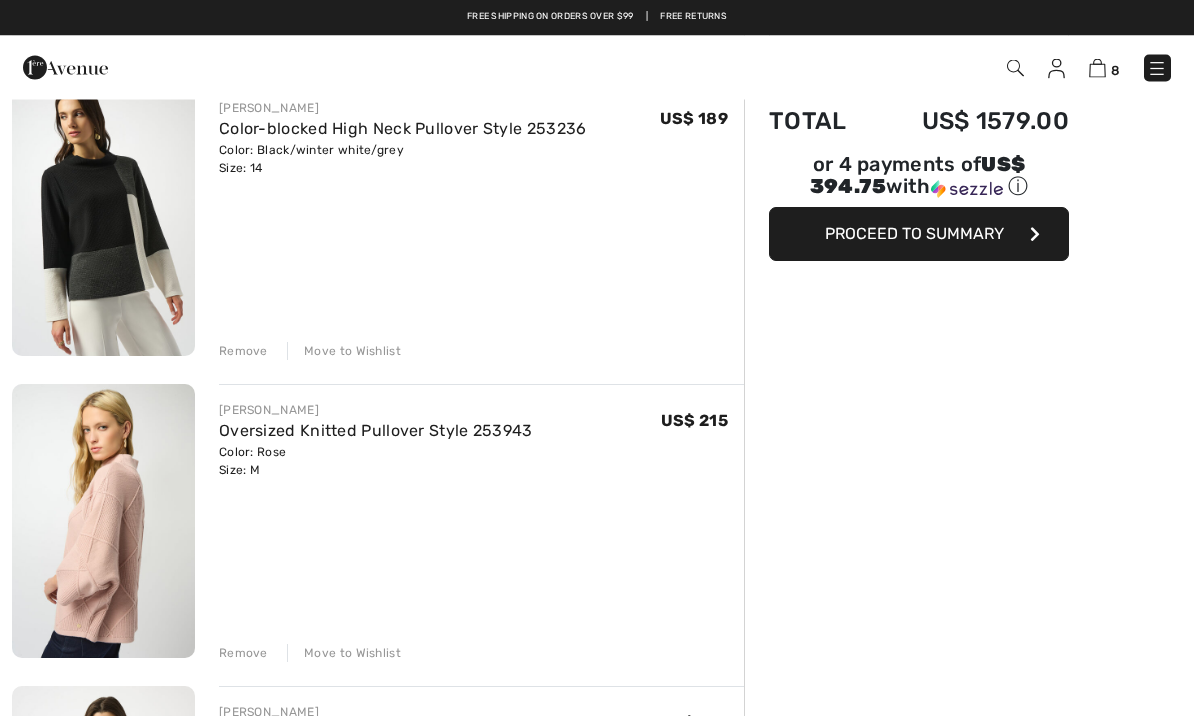 scroll, scrollTop: 167, scrollLeft: 0, axis: vertical 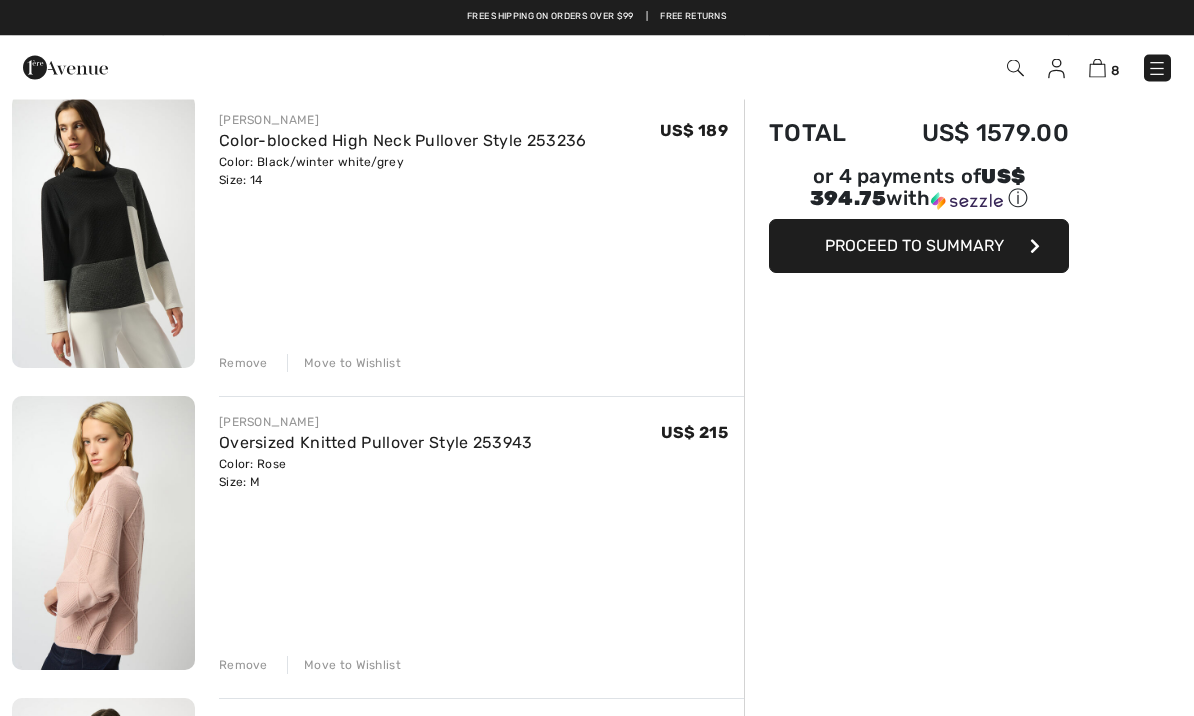 click on "Remove" at bounding box center (243, 364) 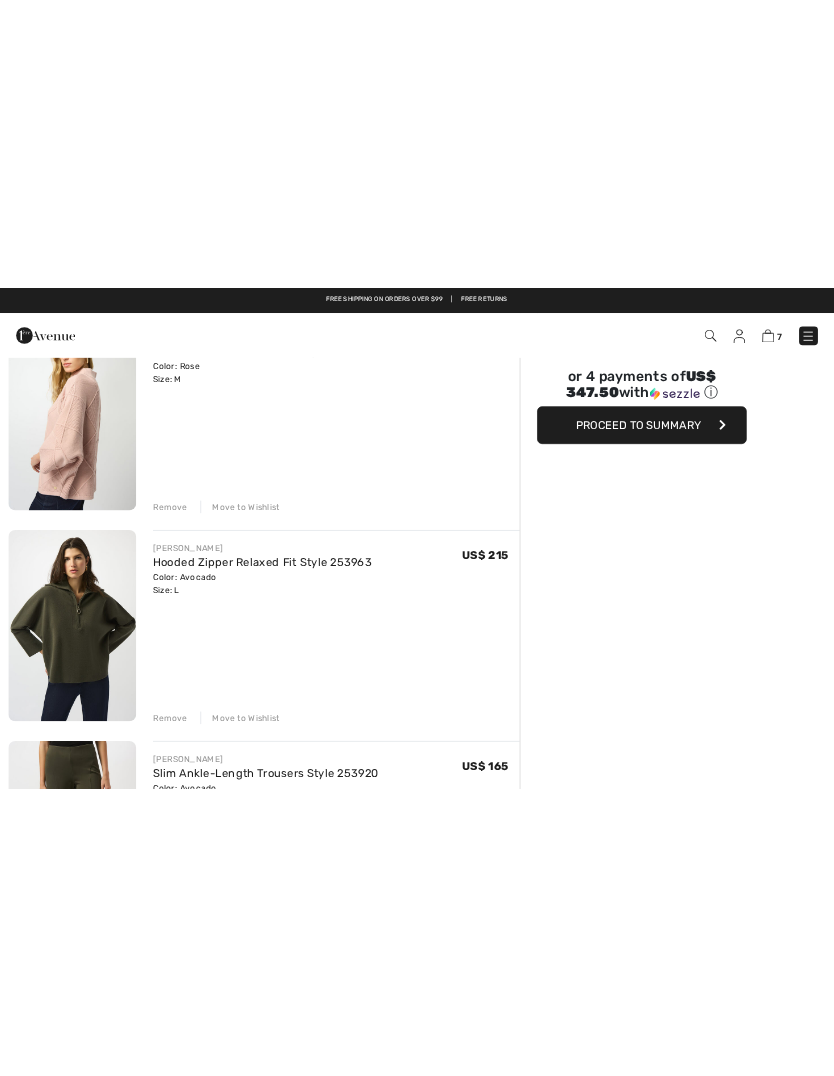 scroll, scrollTop: 0, scrollLeft: 0, axis: both 